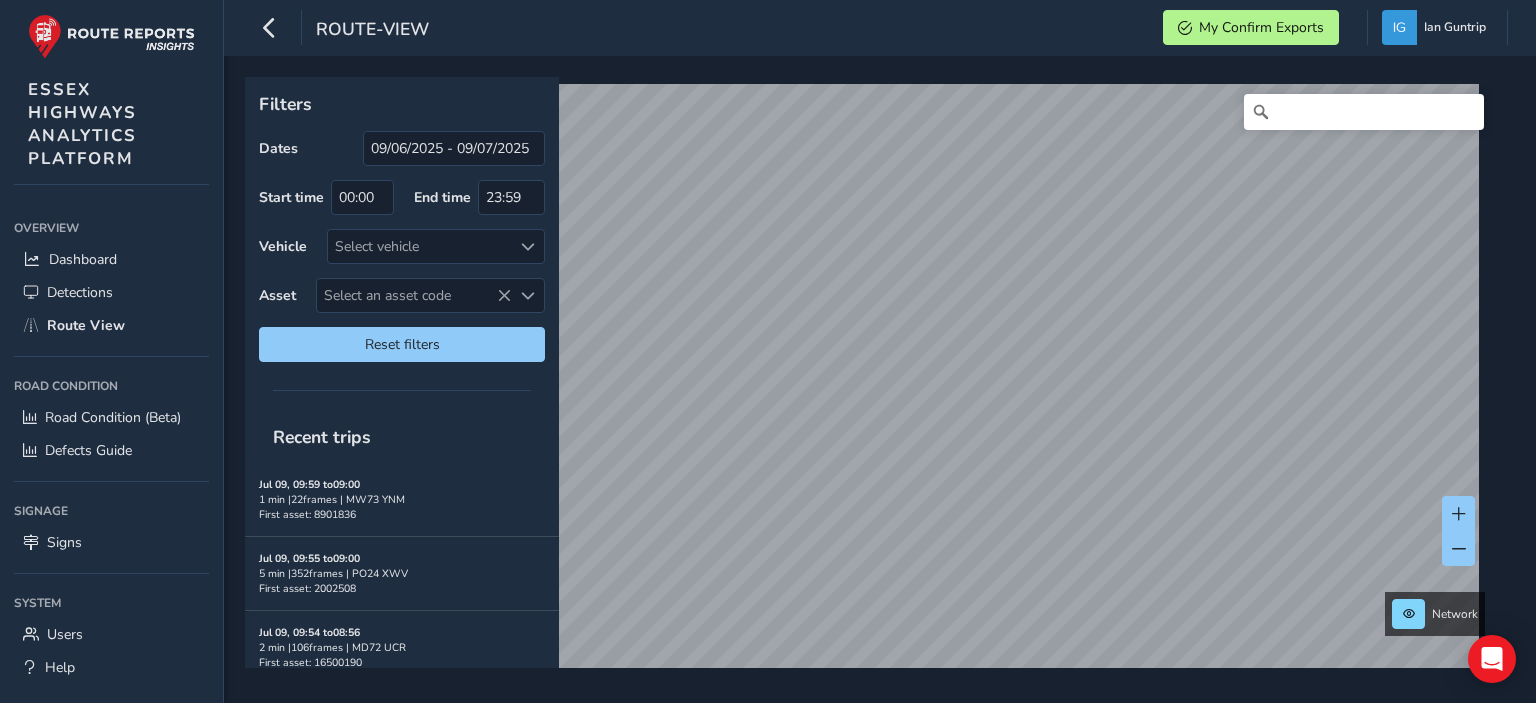 scroll, scrollTop: 0, scrollLeft: 0, axis: both 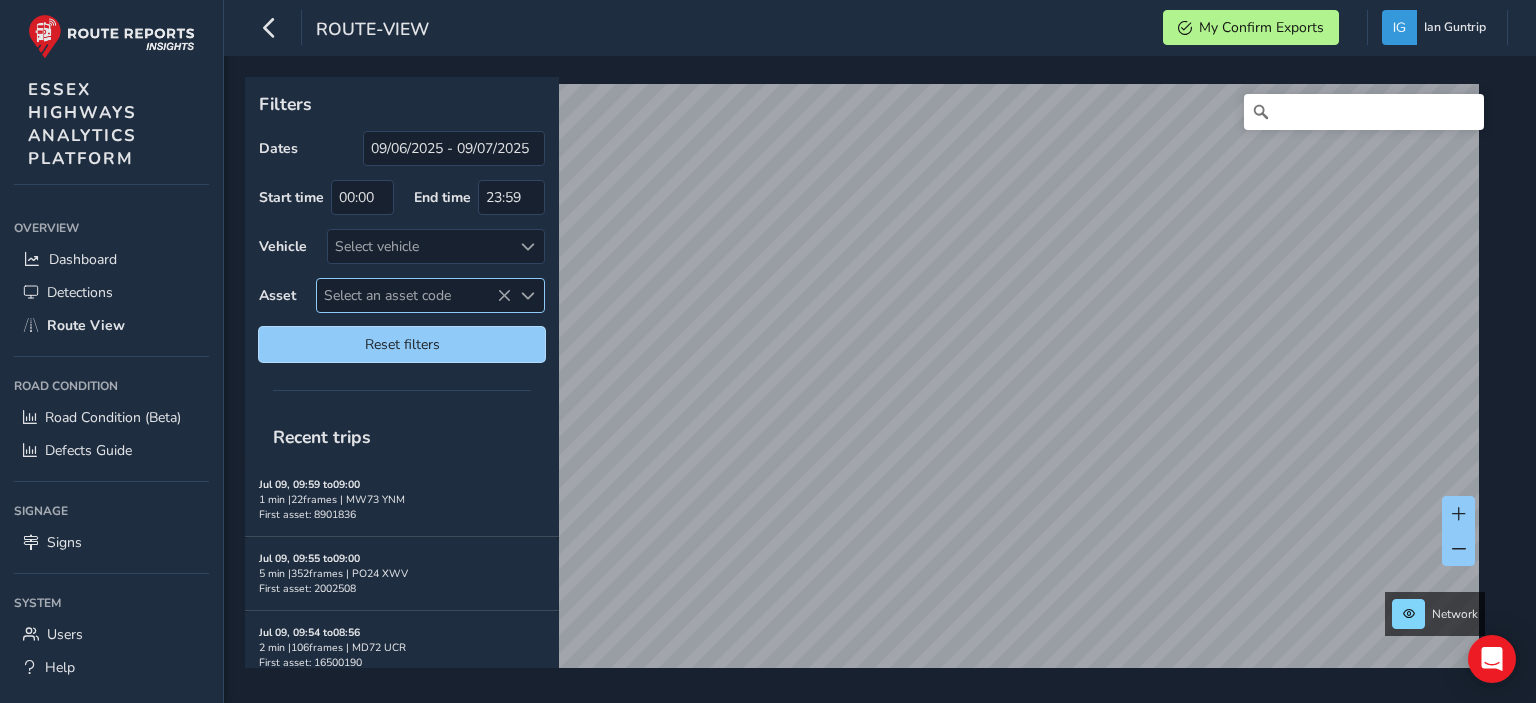 drag, startPoint x: 392, startPoint y: 293, endPoint x: 522, endPoint y: 296, distance: 130.0346 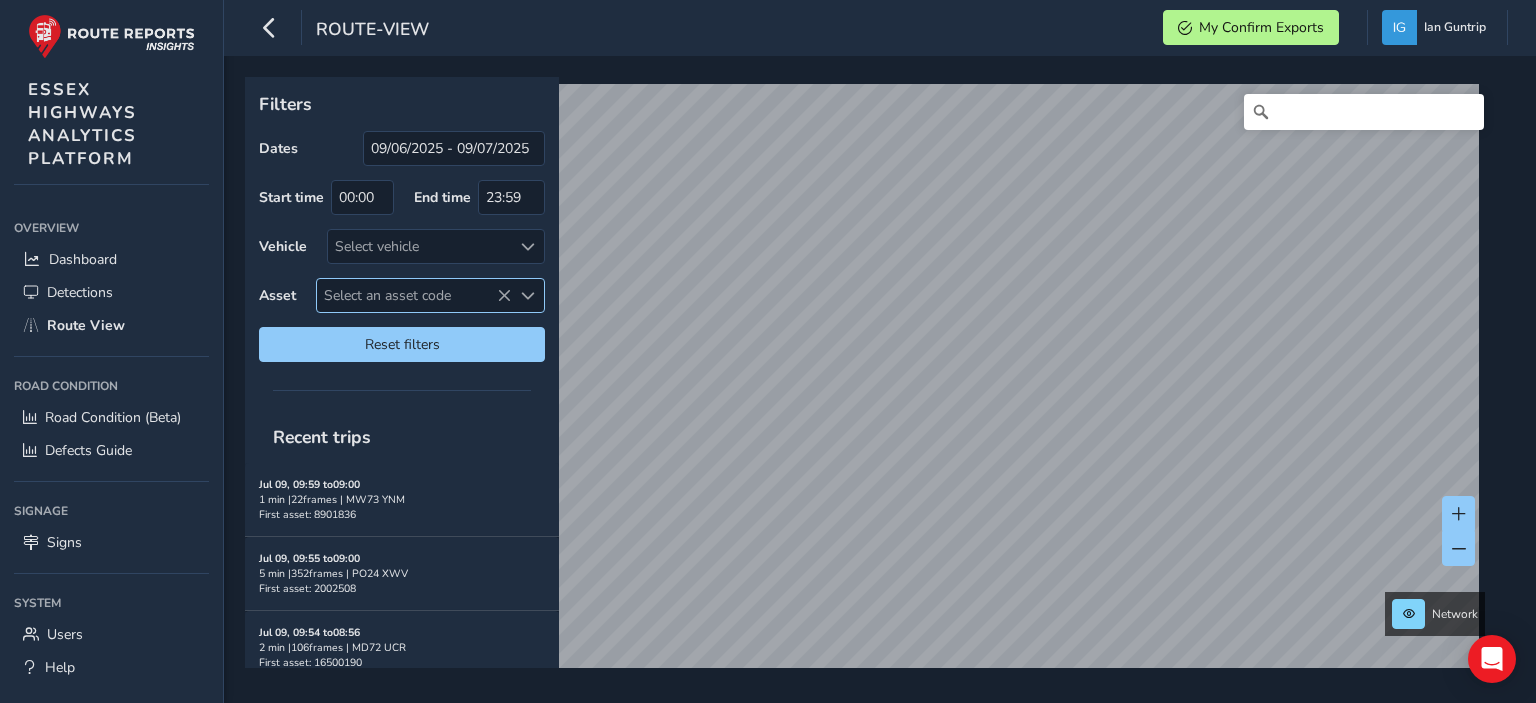 click at bounding box center (528, 296) 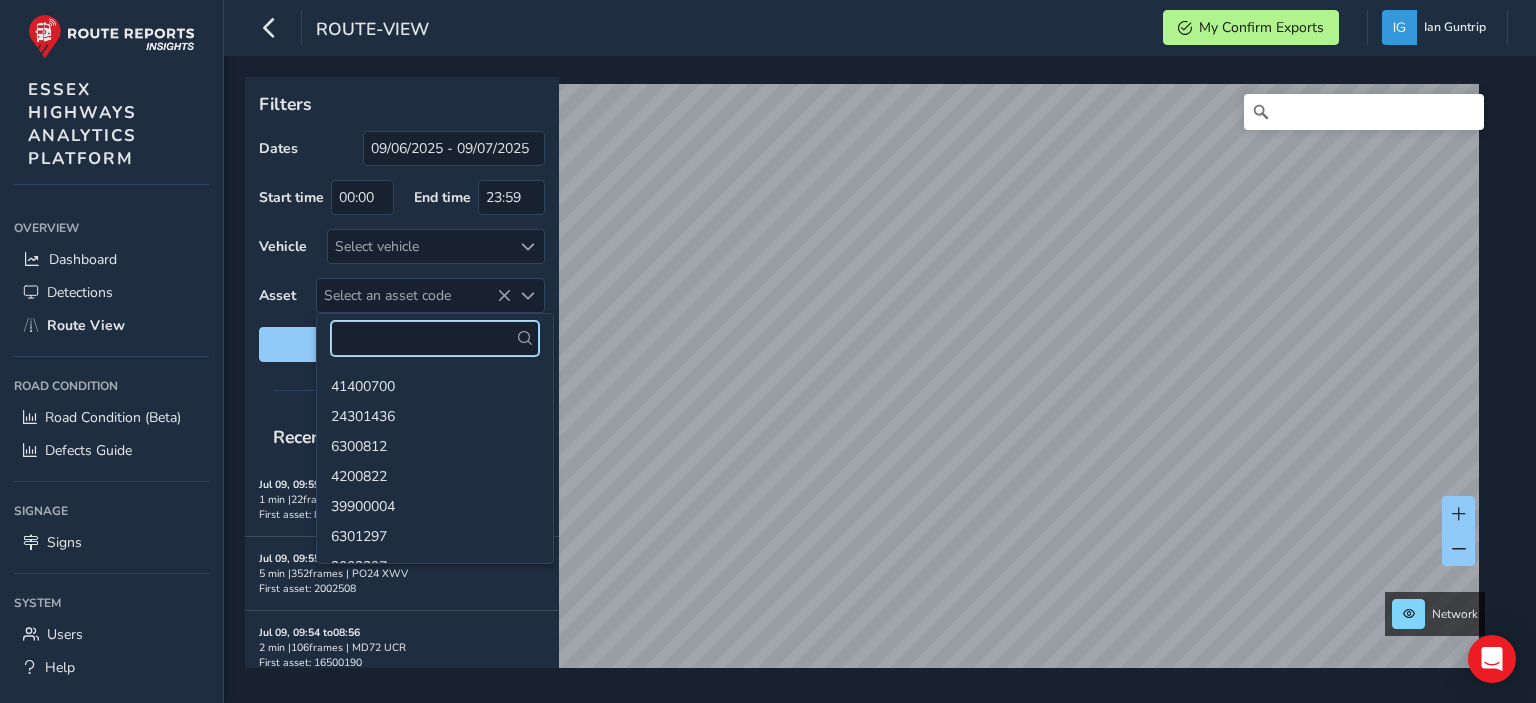 paste on "5282465" 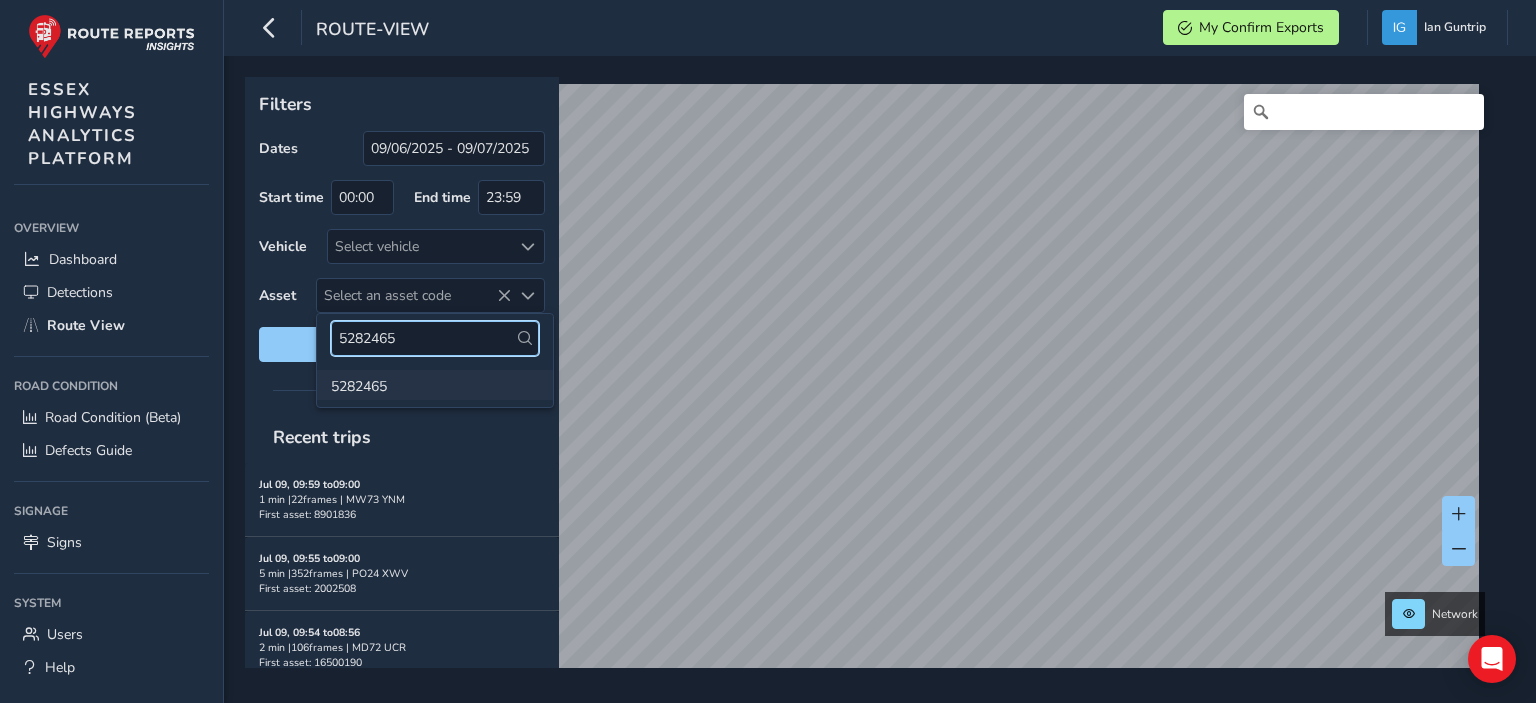 type on "5282465" 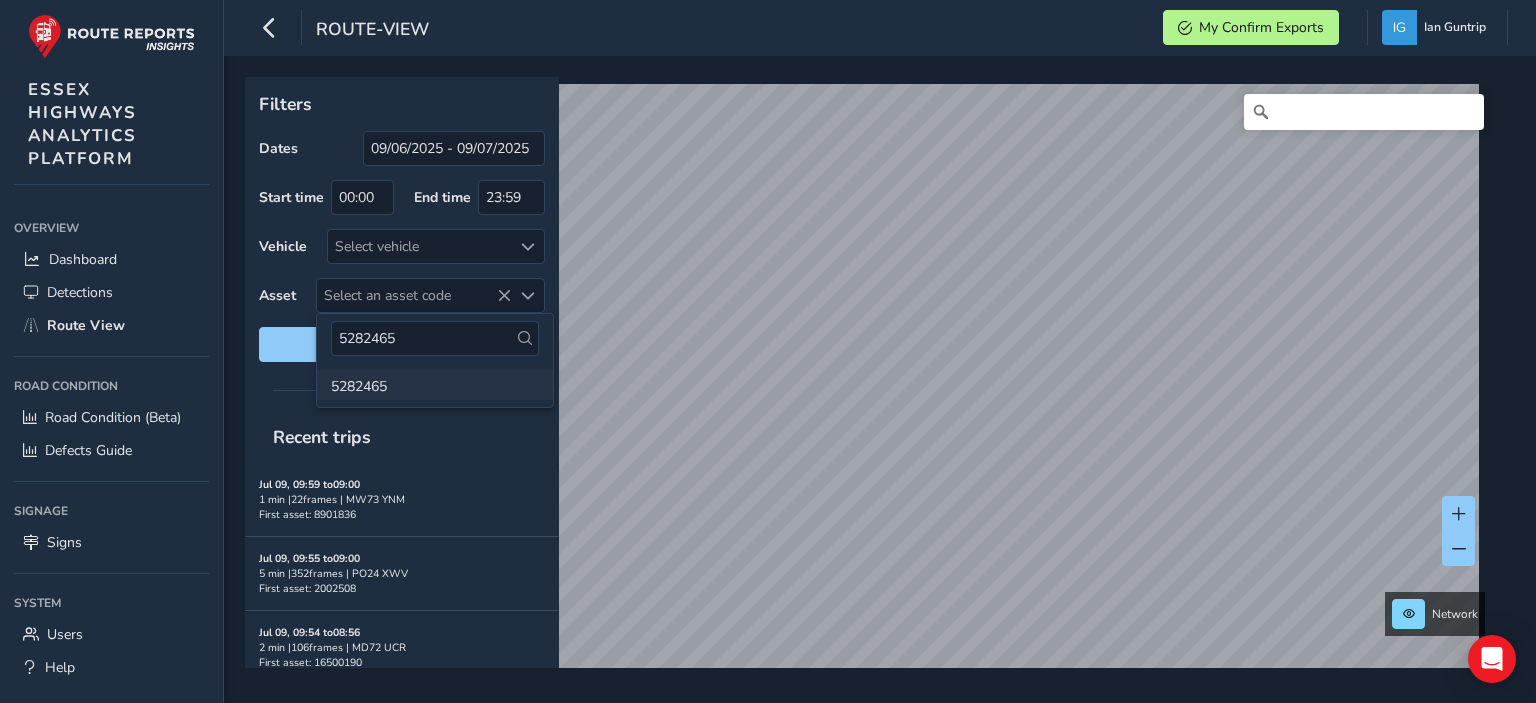 click on "5282465" at bounding box center [435, 385] 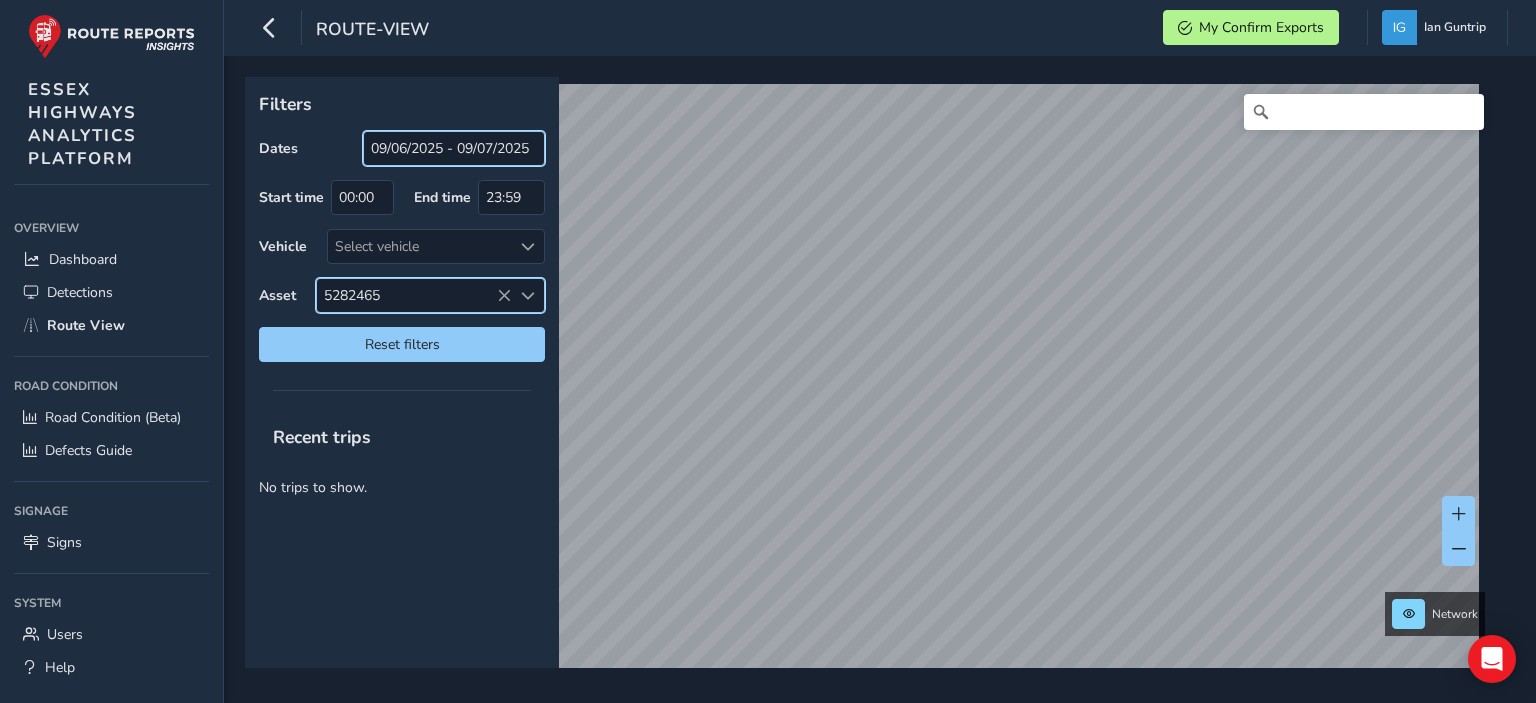 click on "09/06/2025 - 09/07/2025" at bounding box center [454, 148] 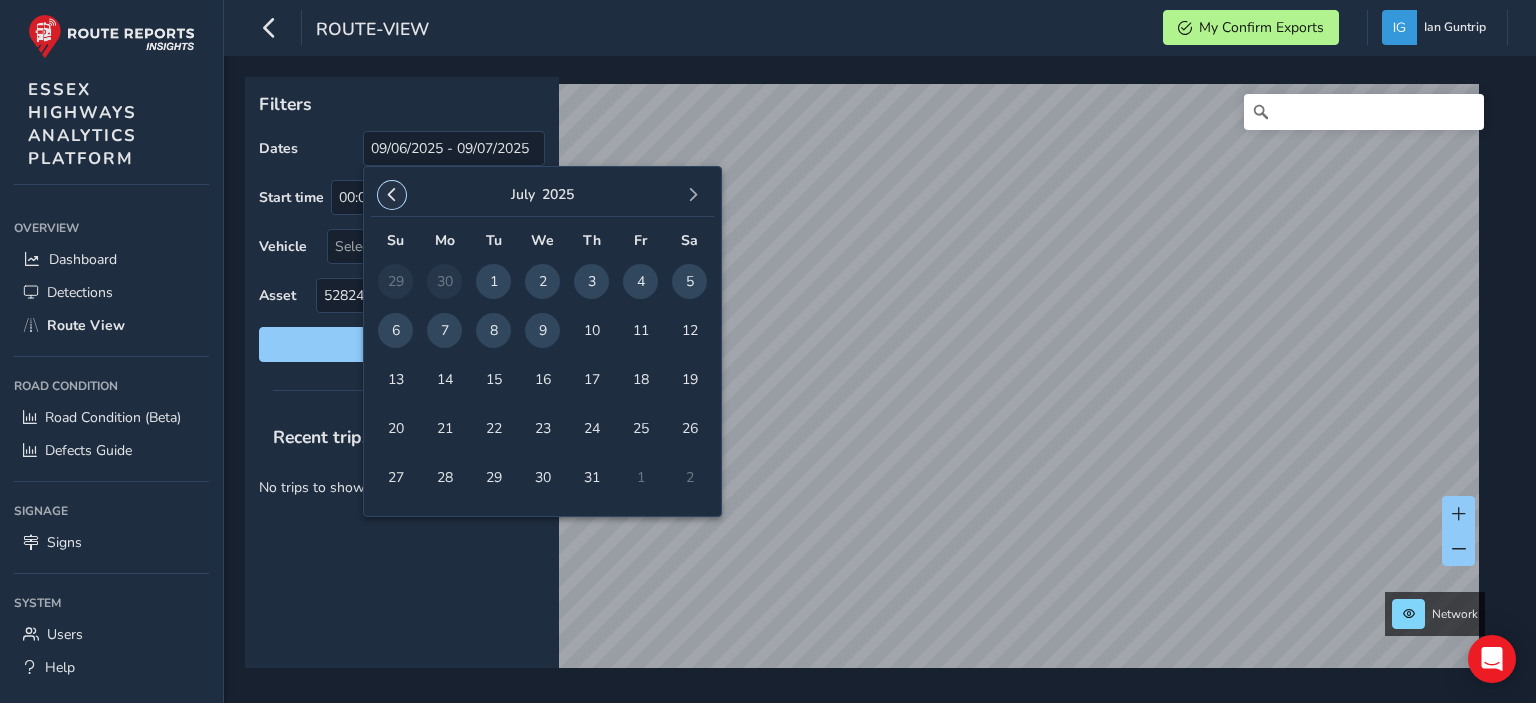 click at bounding box center [392, 195] 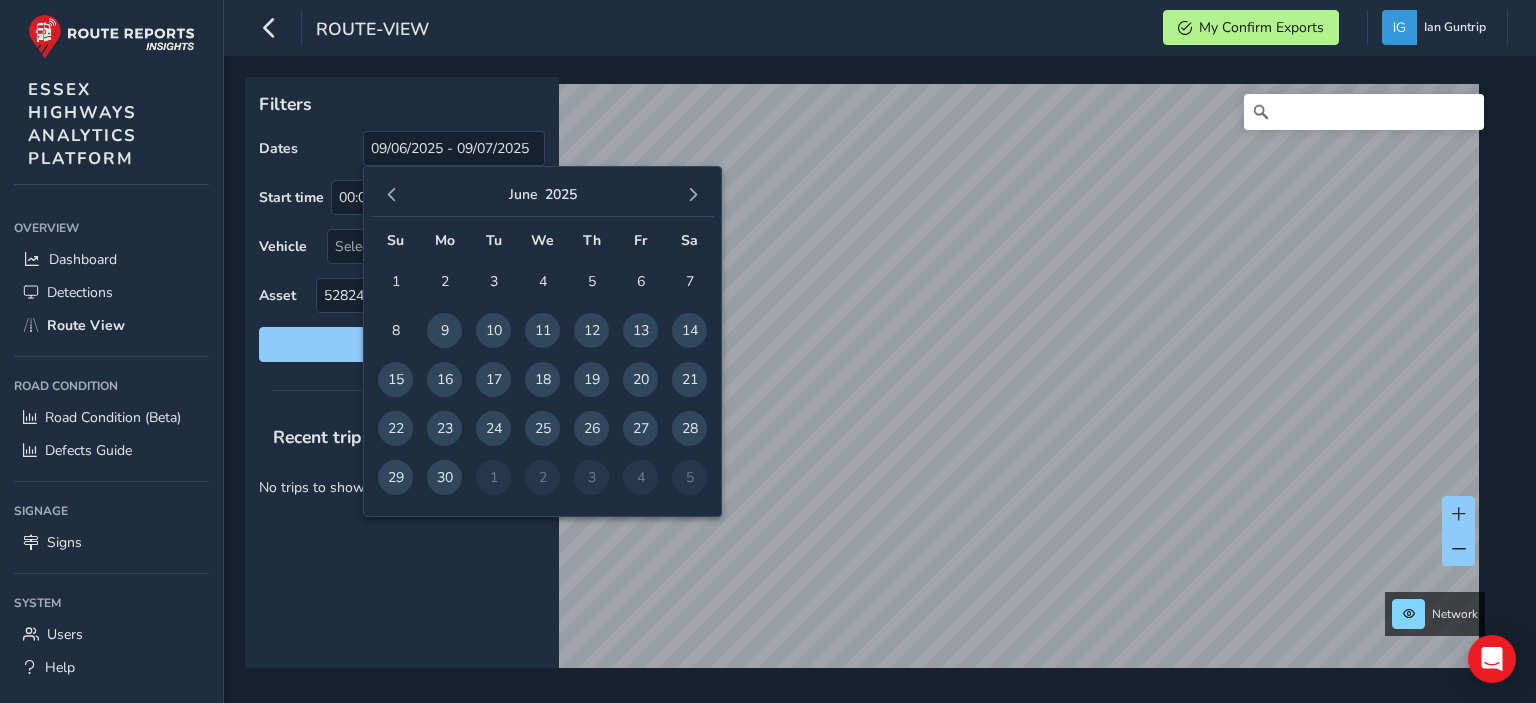 click at bounding box center [392, 195] 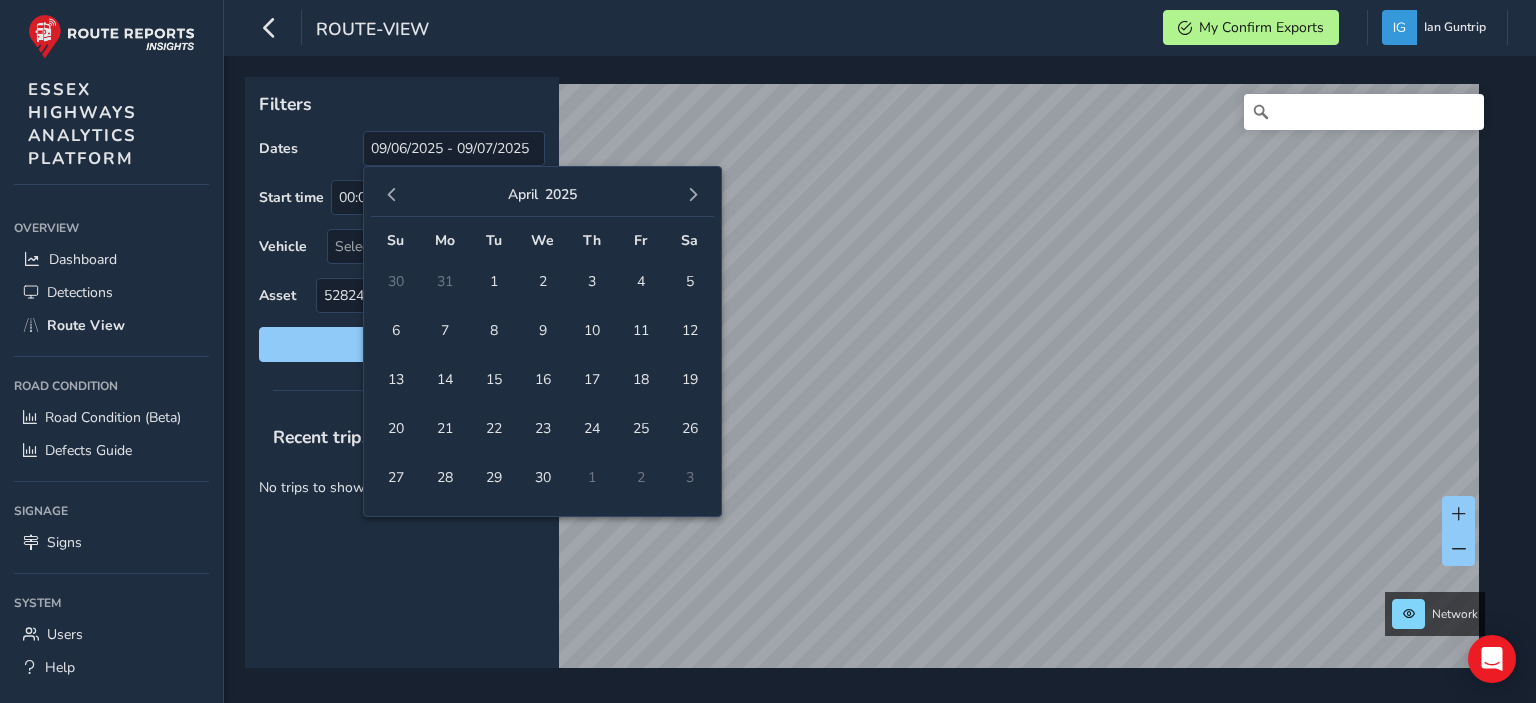 click at bounding box center (392, 195) 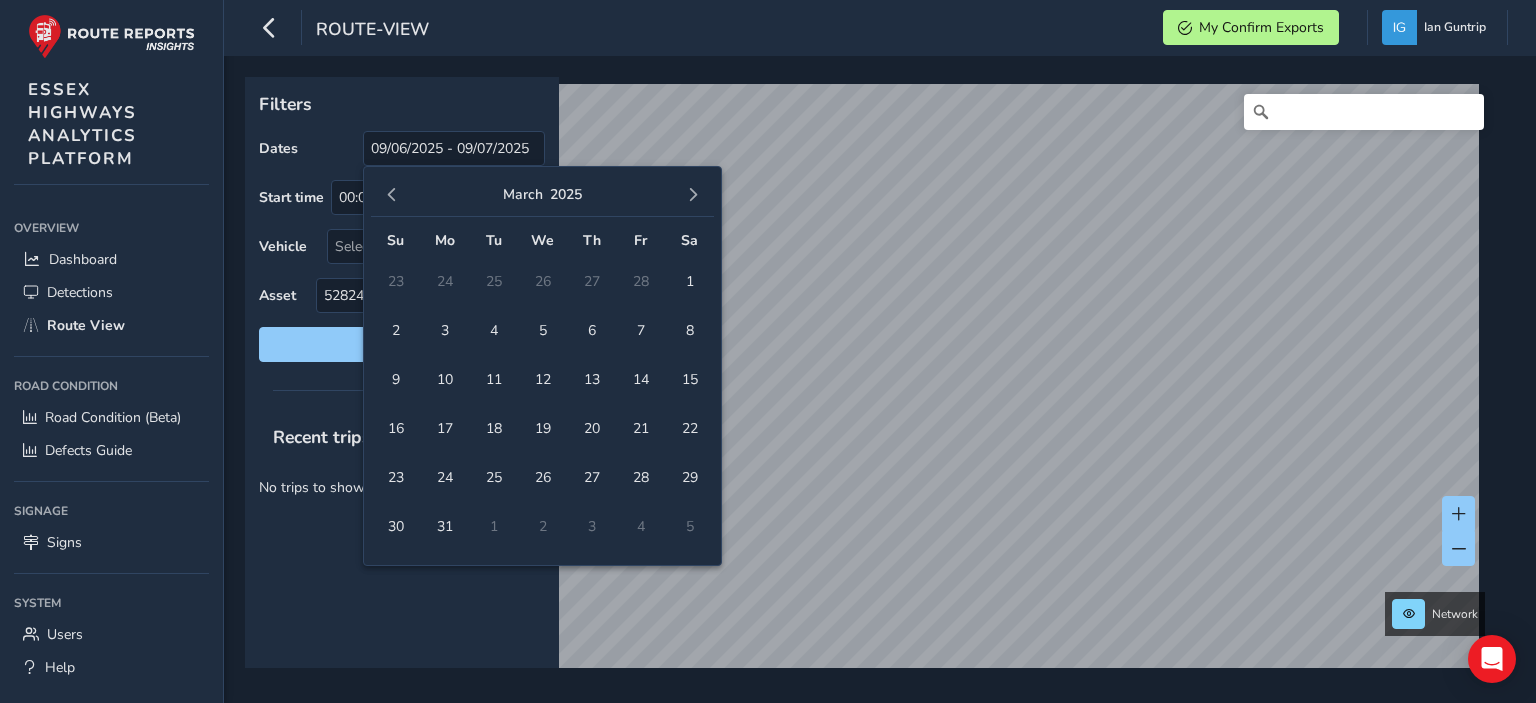 click at bounding box center (392, 195) 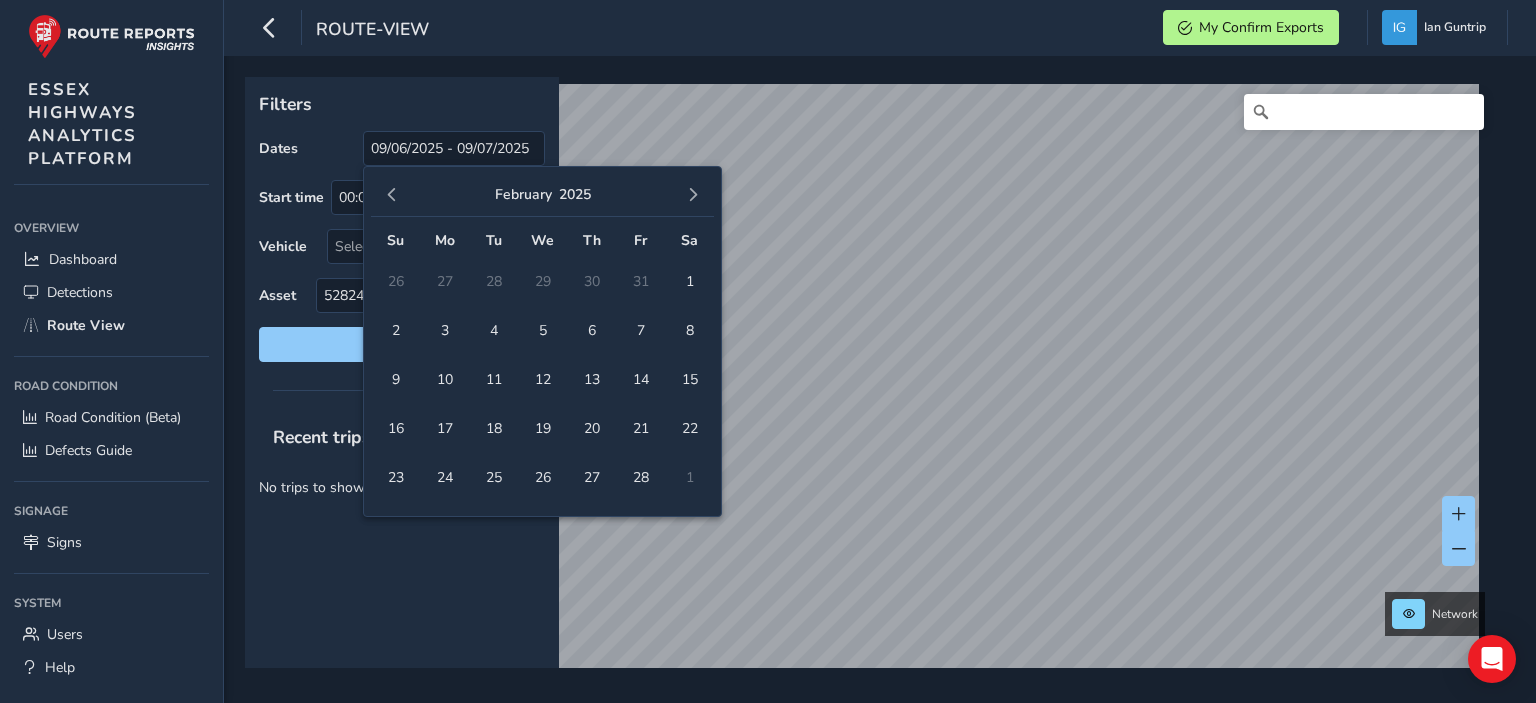 click at bounding box center (392, 195) 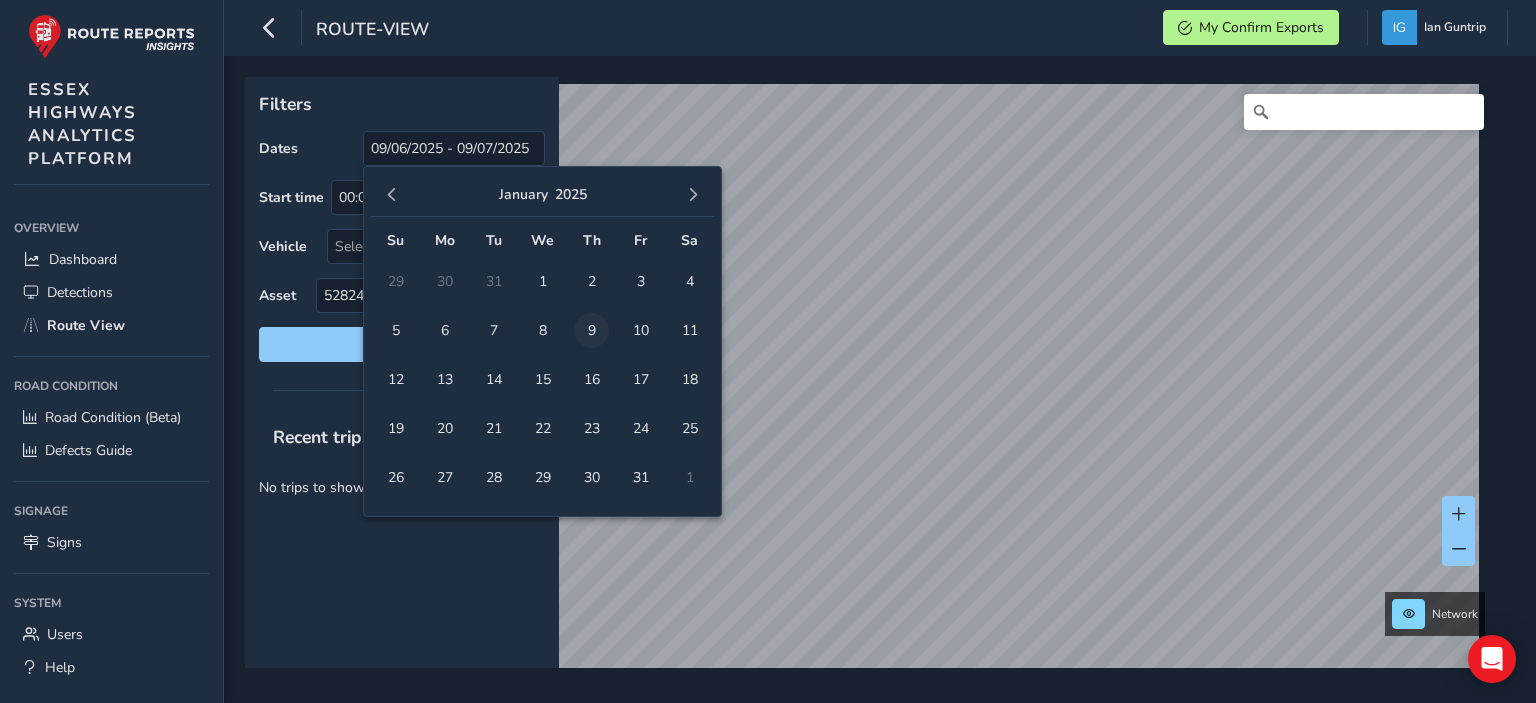 click on "9" at bounding box center (395, 281) 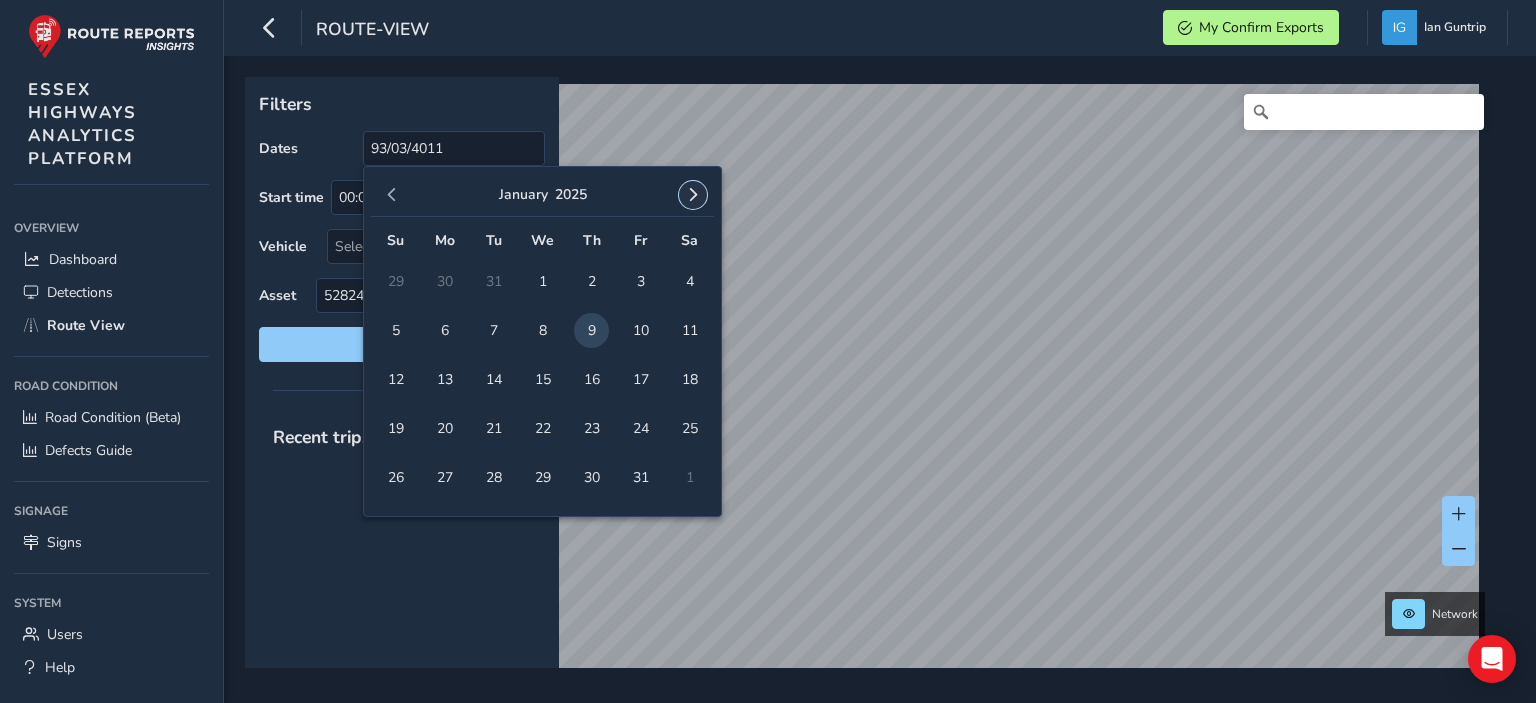 click at bounding box center (693, 195) 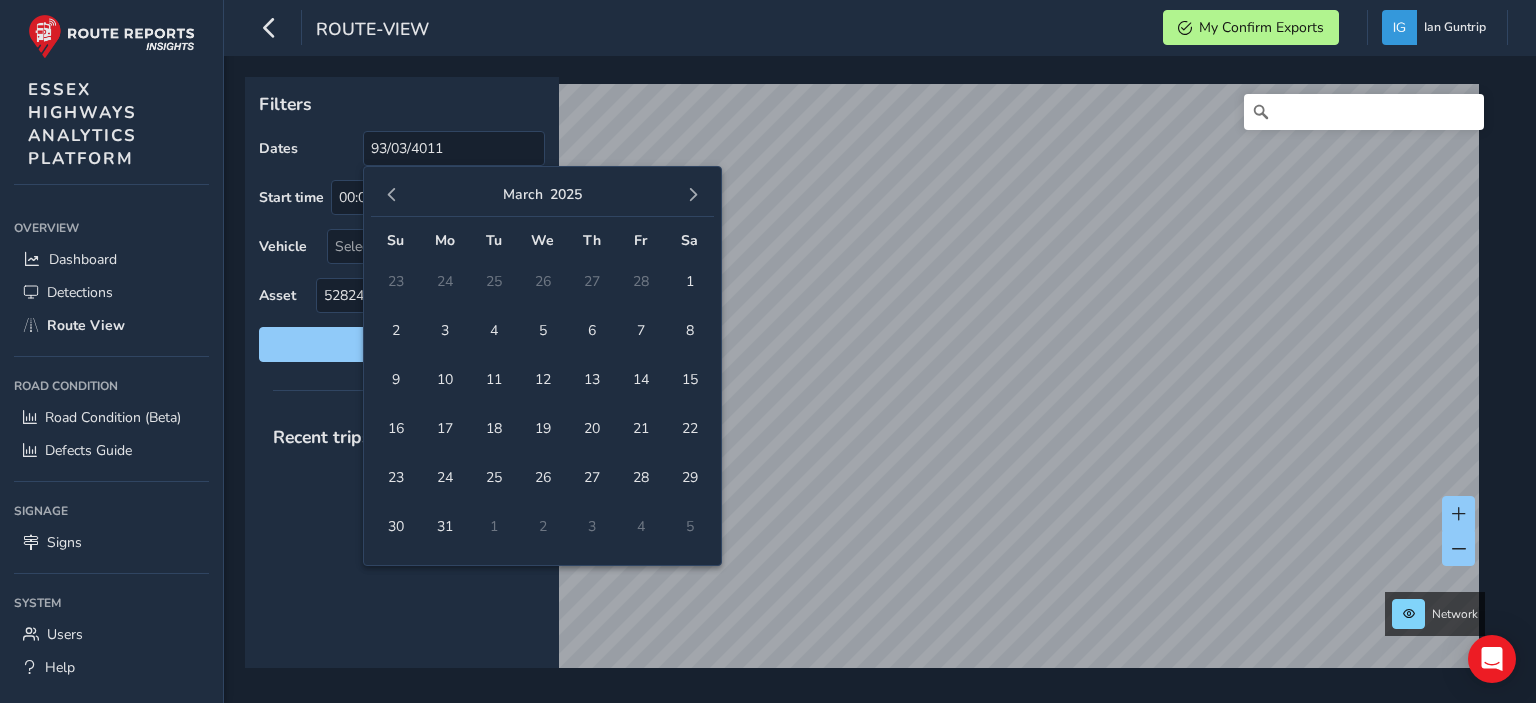 click at bounding box center (693, 195) 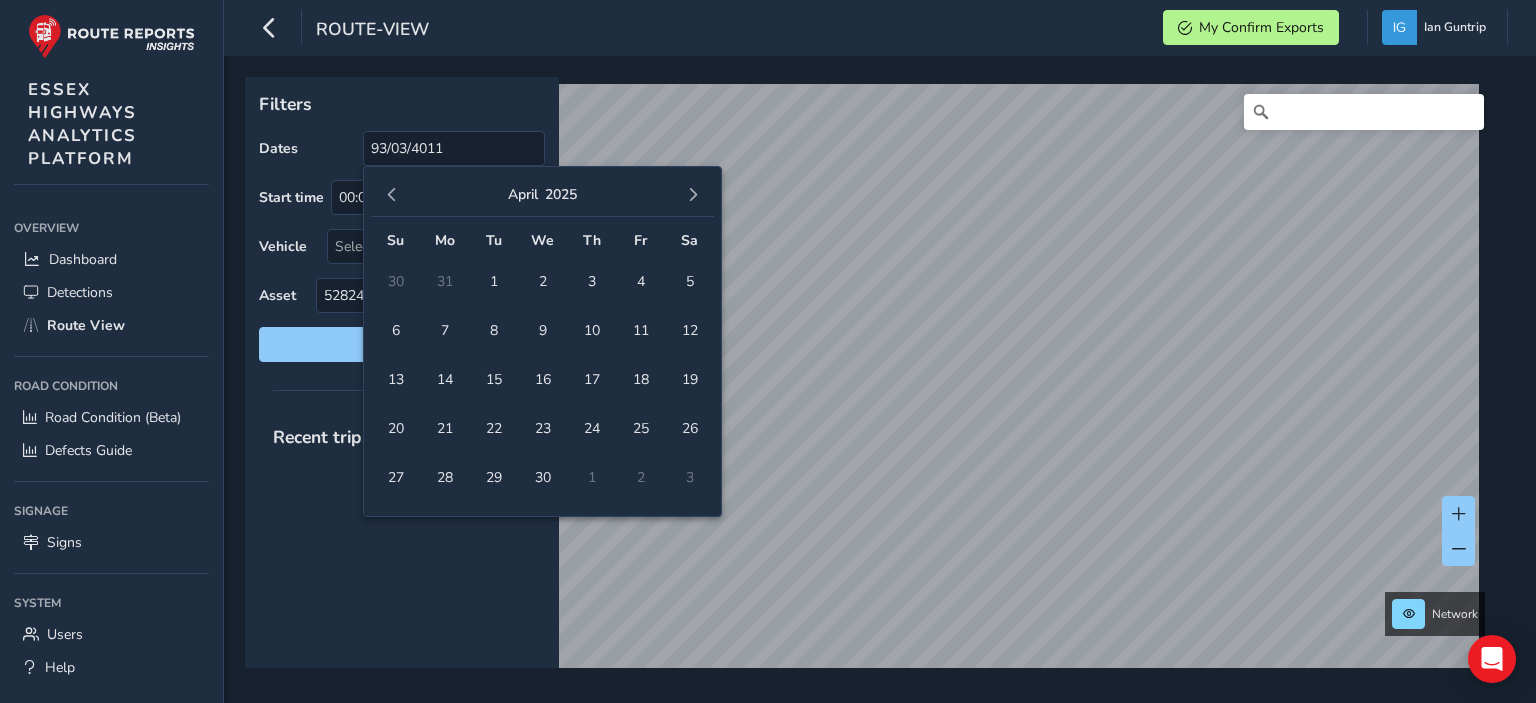 click at bounding box center (693, 195) 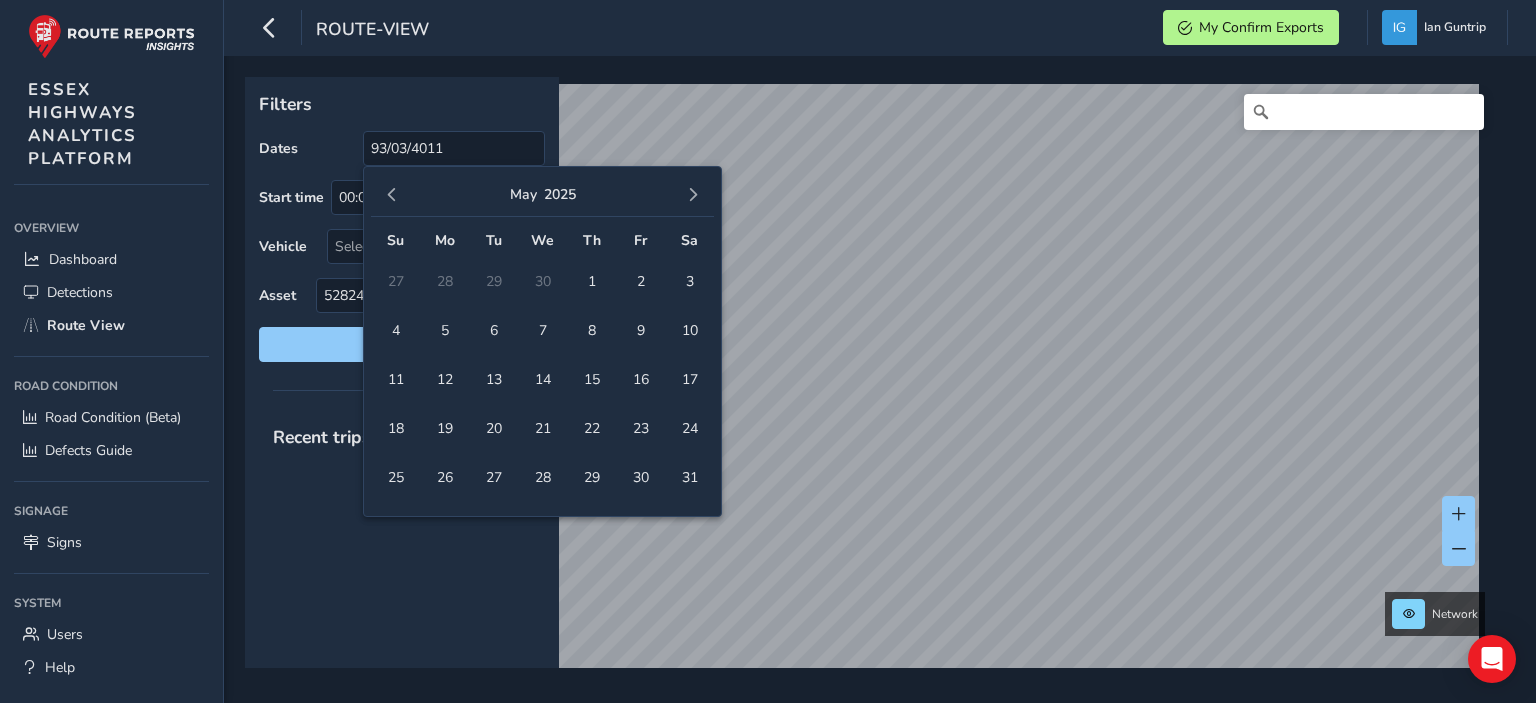 click at bounding box center [693, 195] 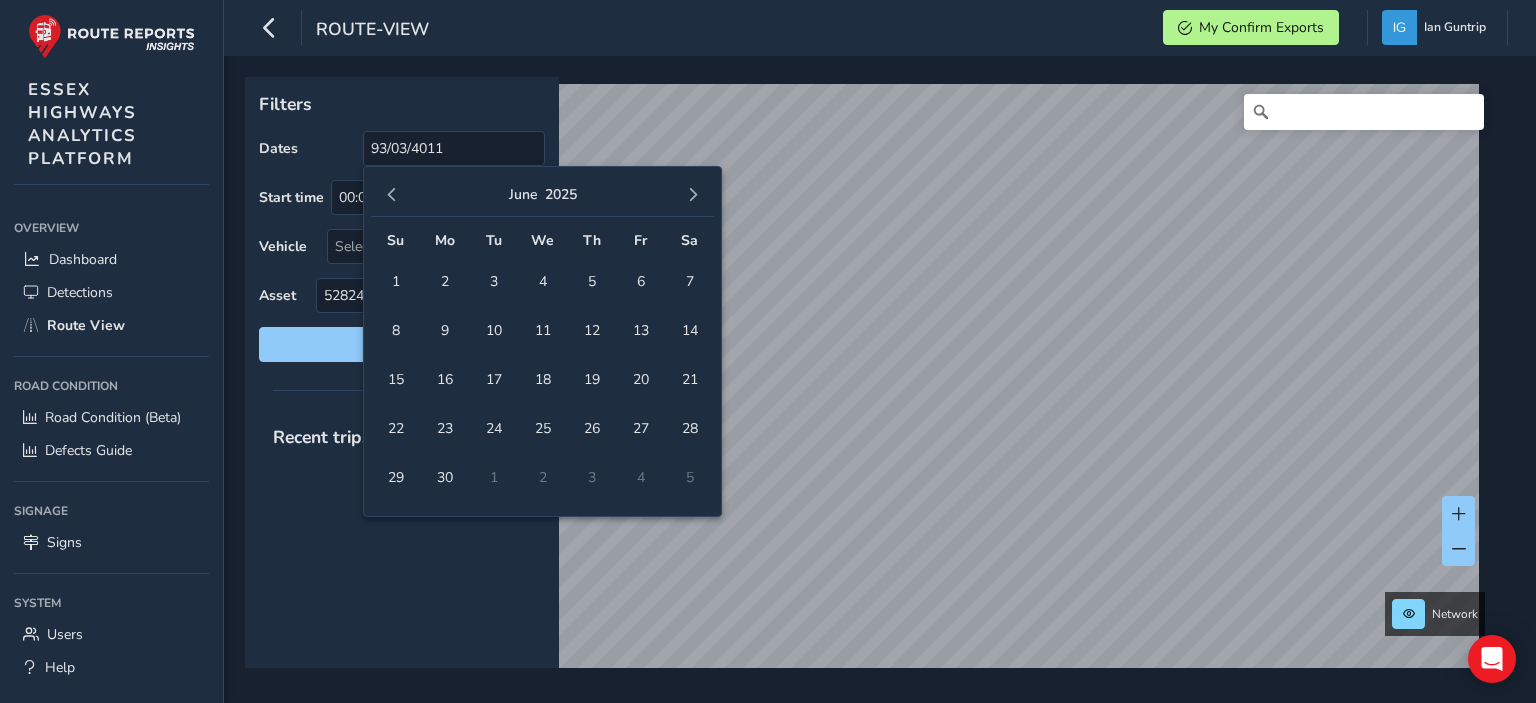 click at bounding box center [693, 195] 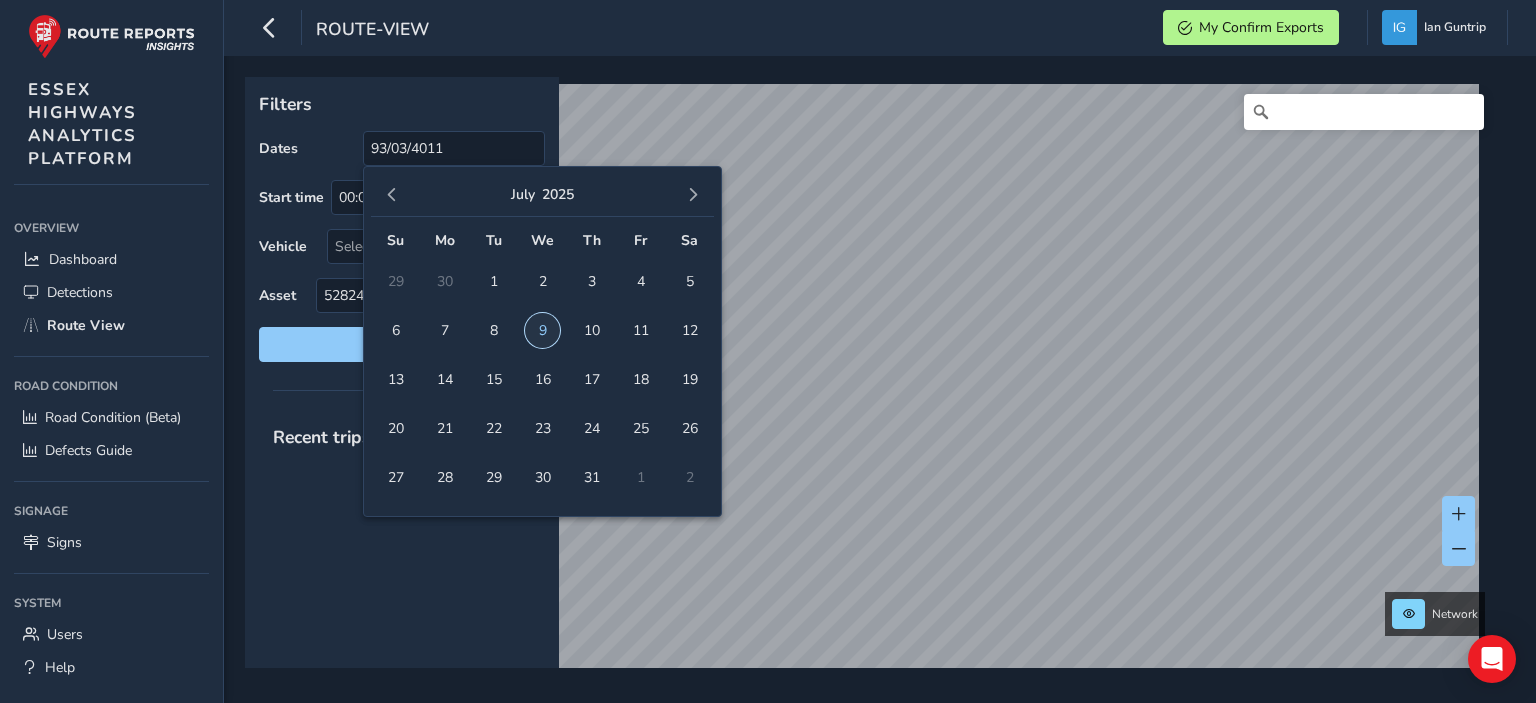 click on "9" at bounding box center [542, 330] 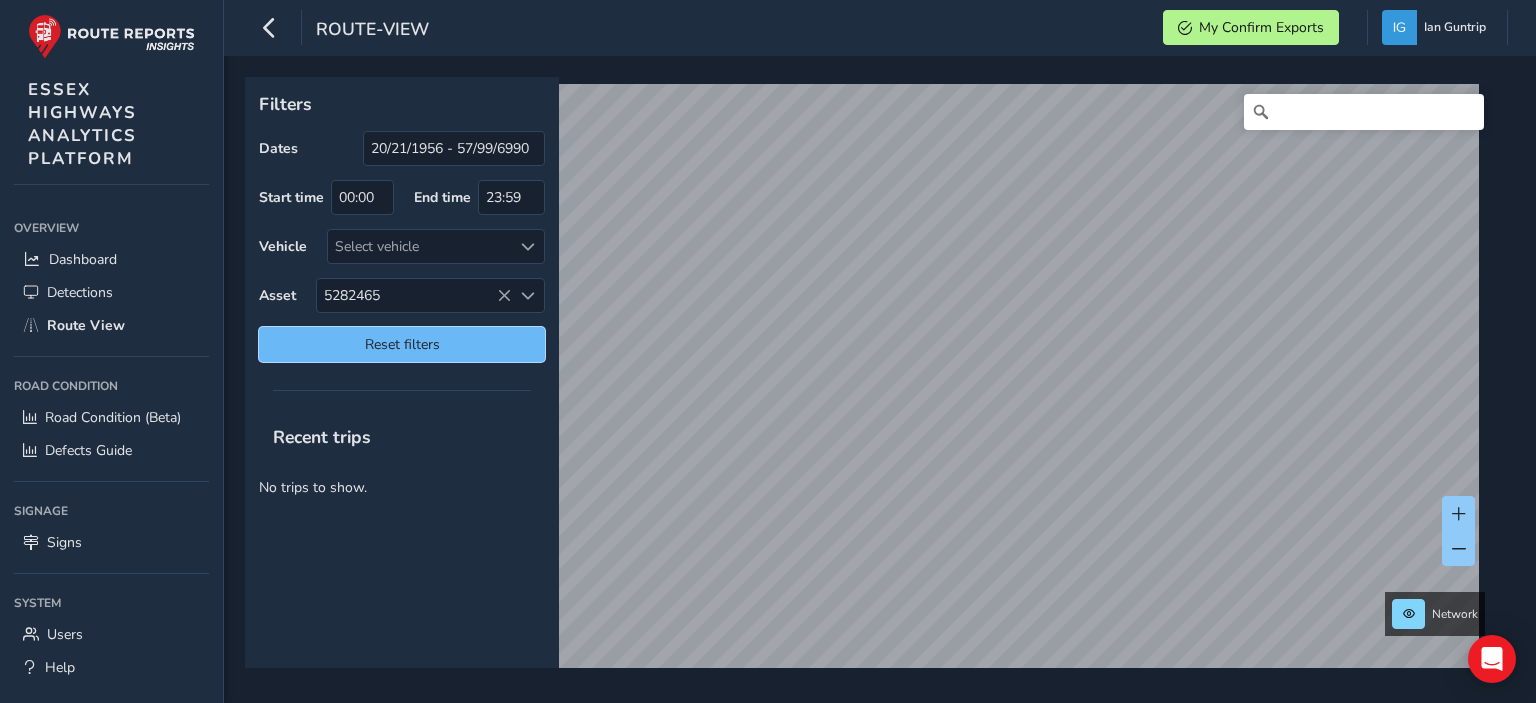 click on "Reset filters" at bounding box center (402, 344) 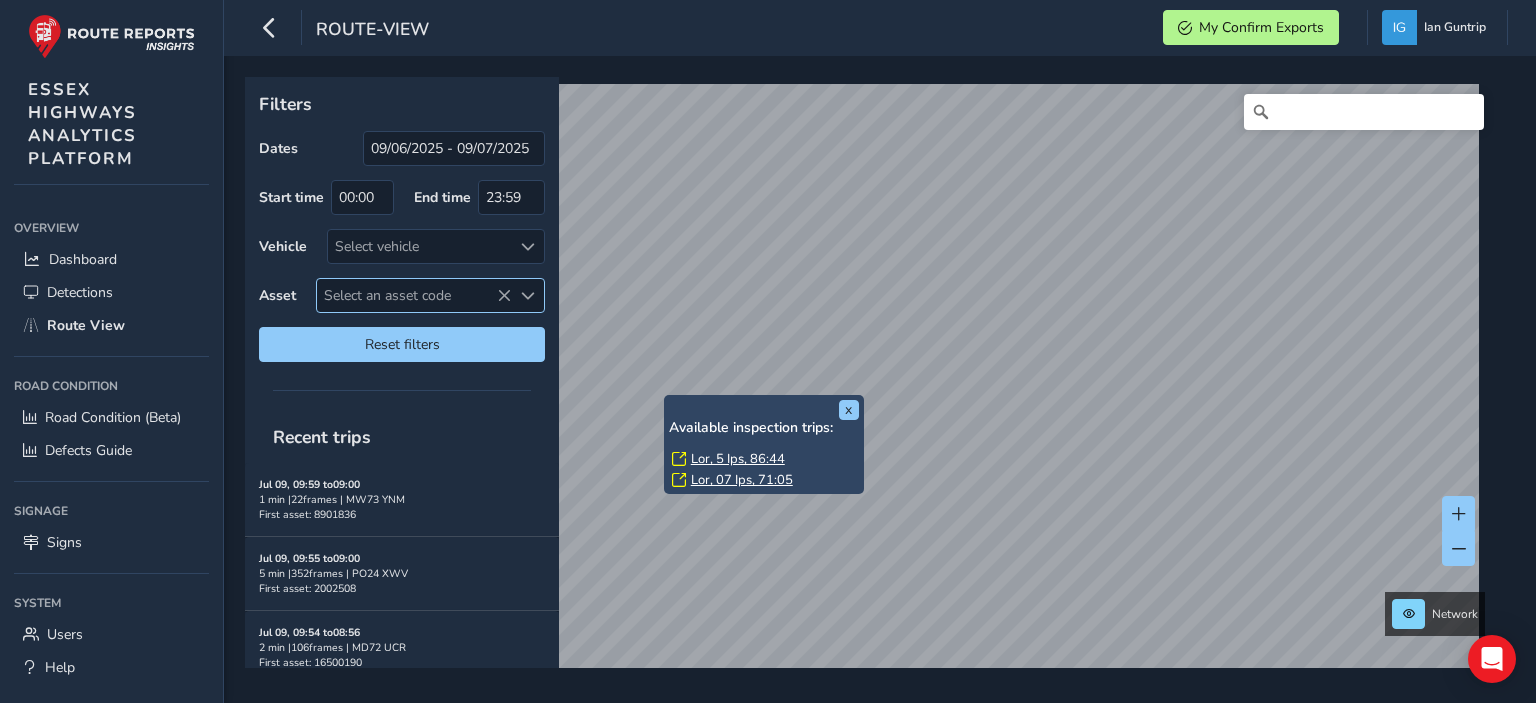 click at bounding box center (528, 296) 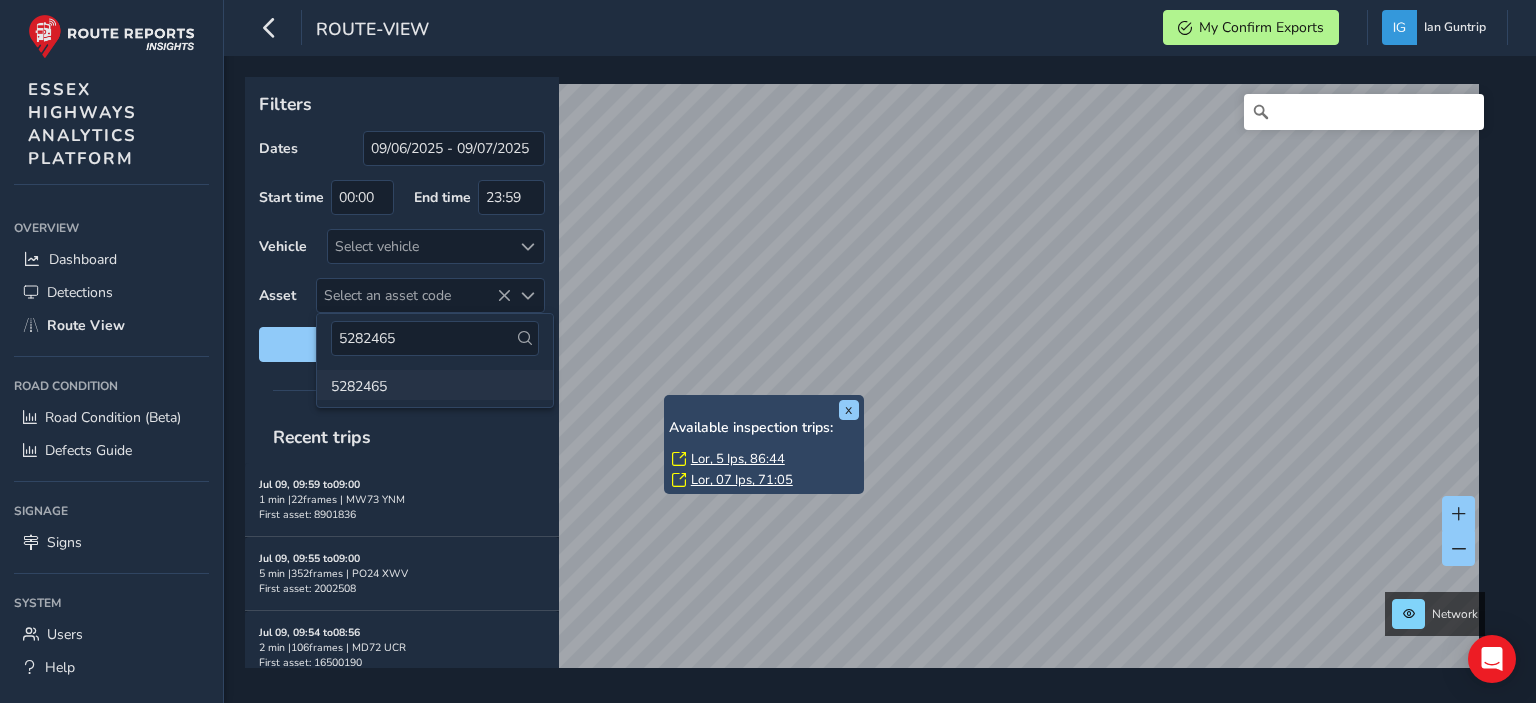 click on "5282465" at bounding box center [435, 385] 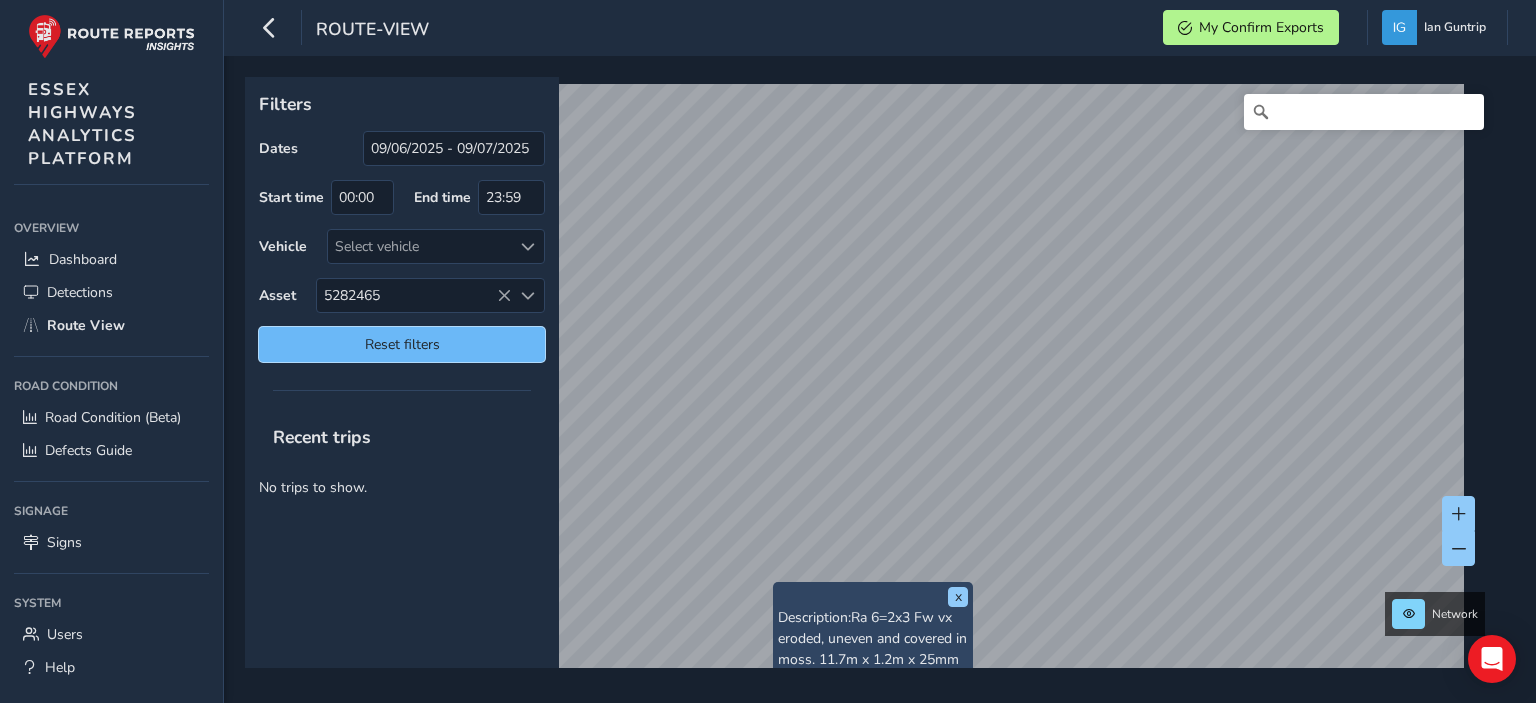 click on "Reset filters" at bounding box center [402, 344] 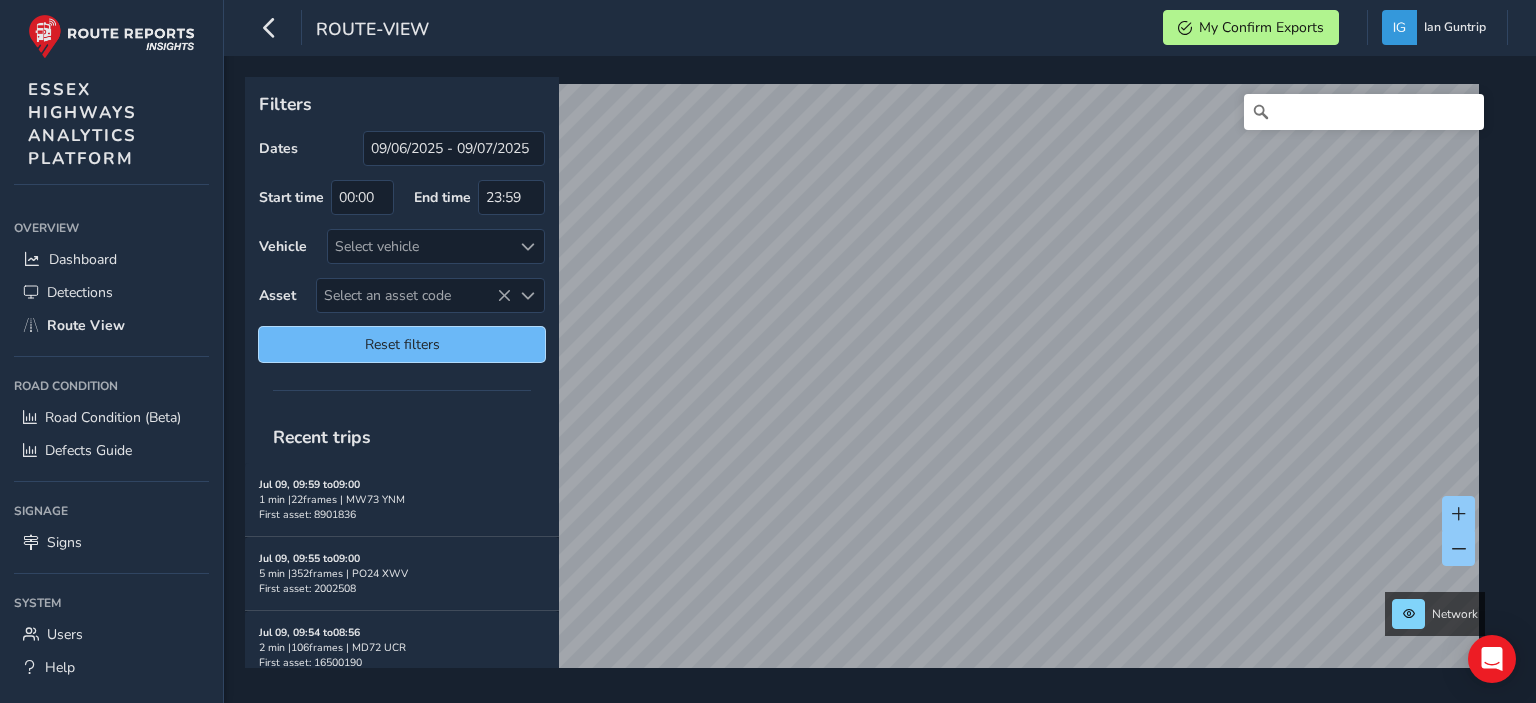 click on "Reset filters" at bounding box center [402, 344] 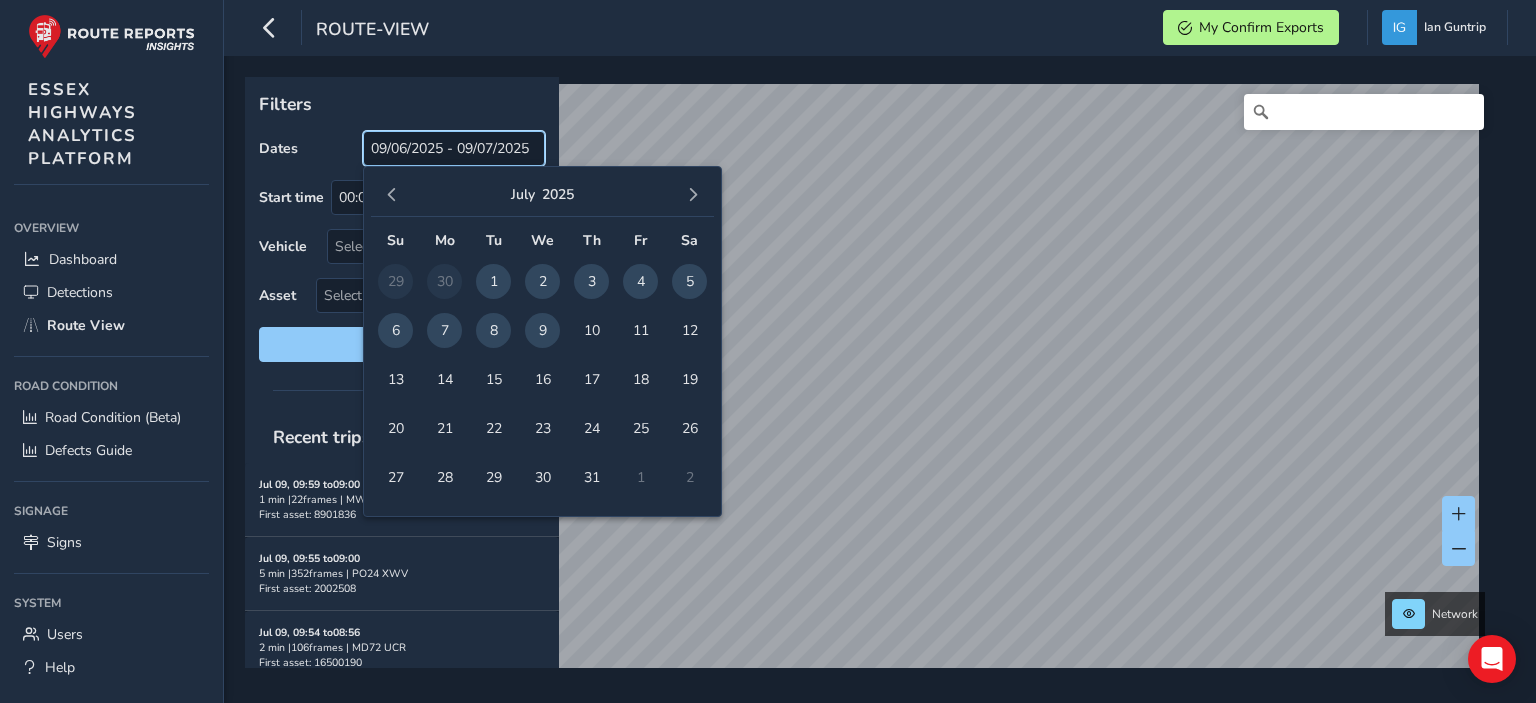 click on "09/06/2025 - 09/07/2025" at bounding box center [454, 148] 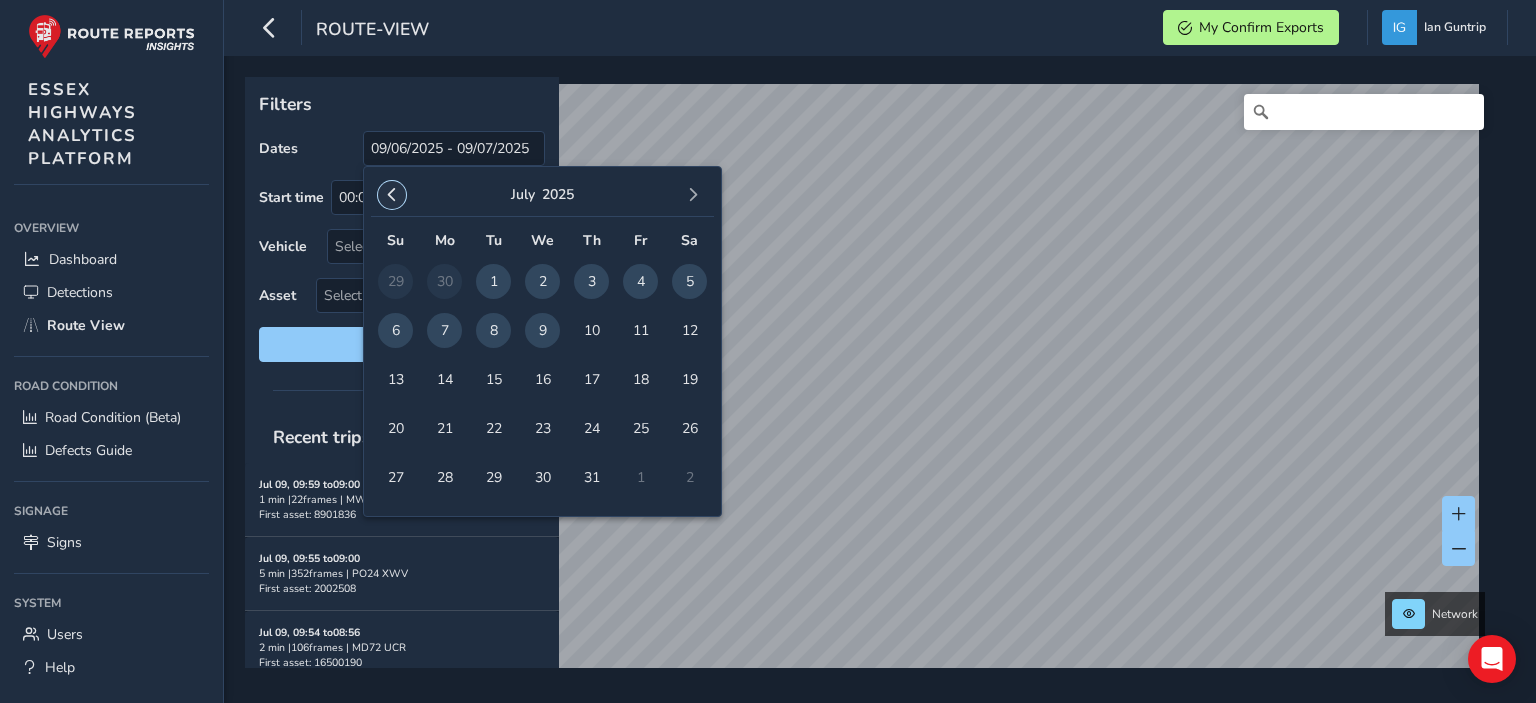 click at bounding box center [392, 195] 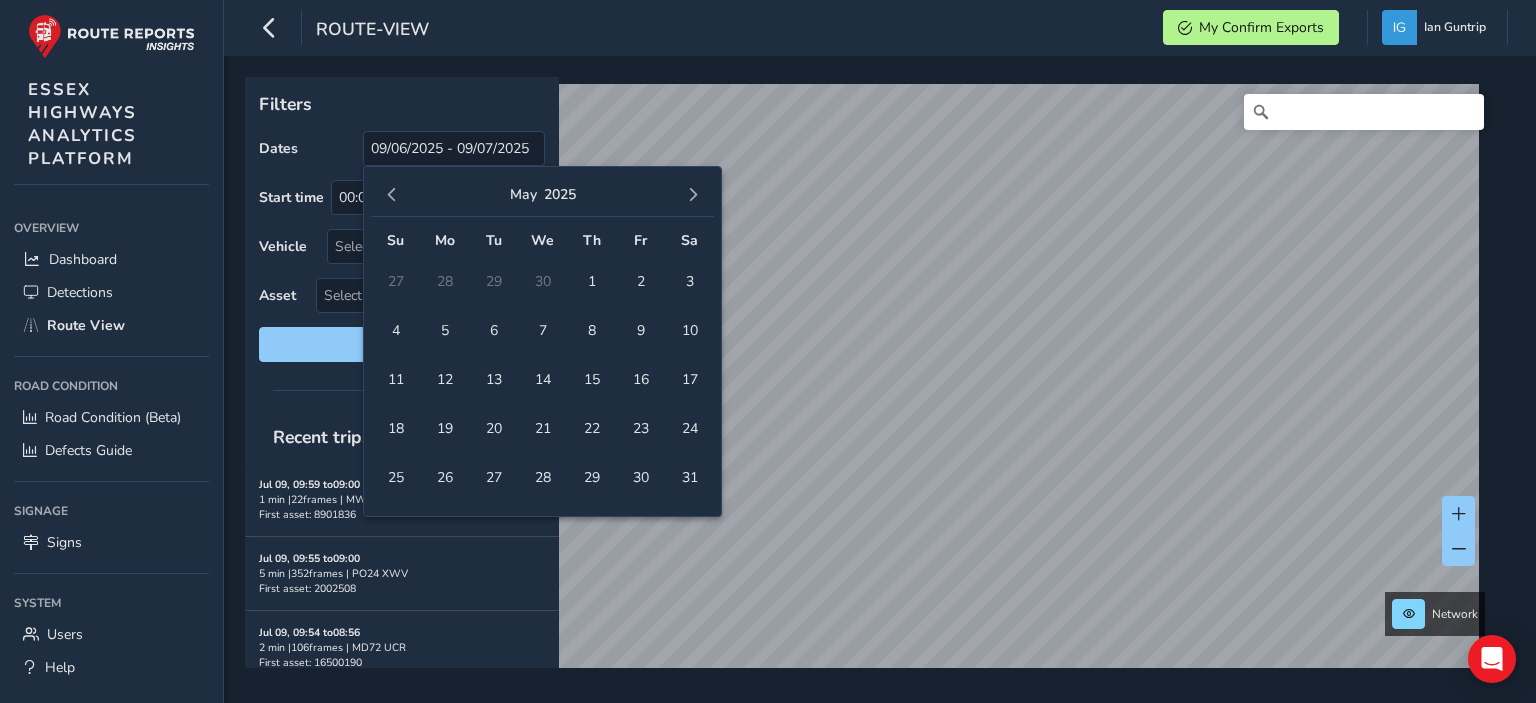 click at bounding box center (392, 195) 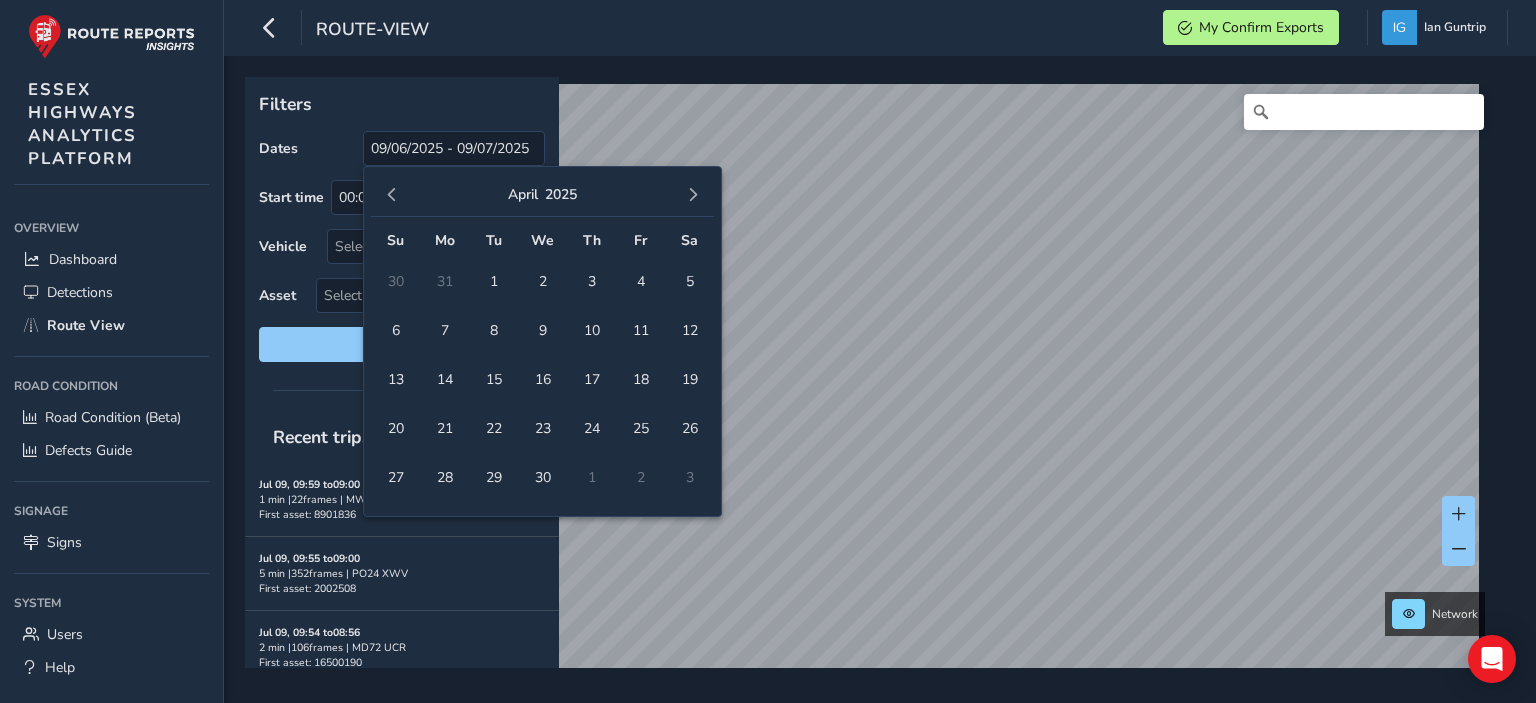 click at bounding box center (392, 195) 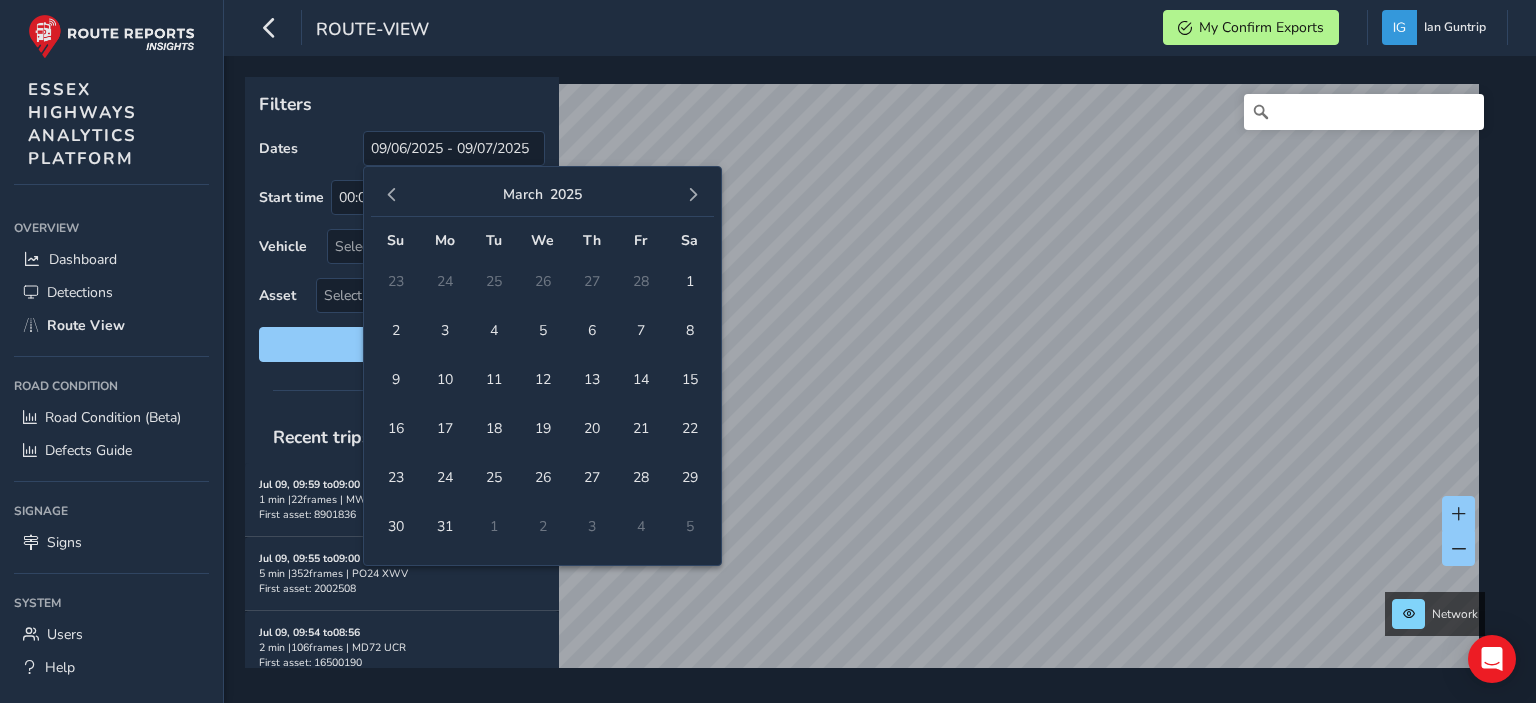click at bounding box center (392, 195) 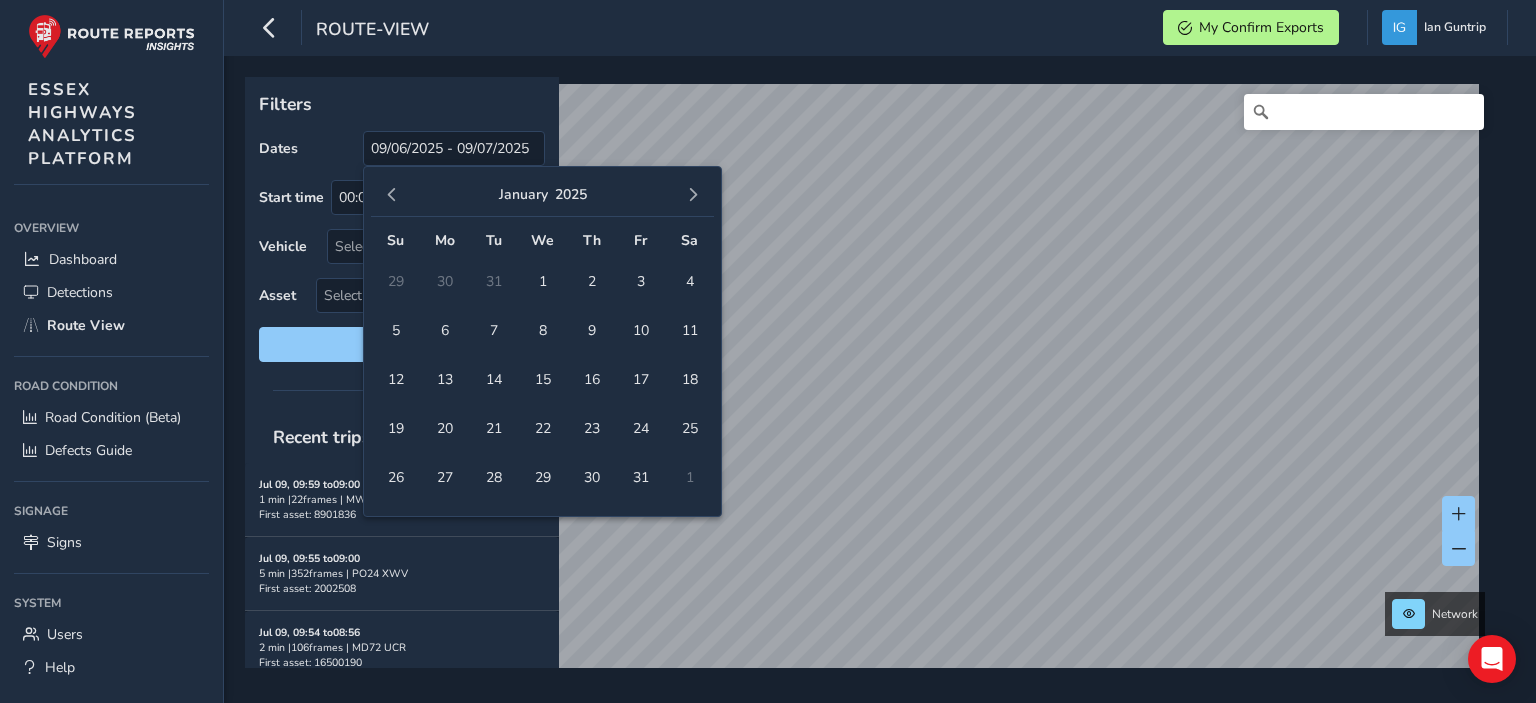 click at bounding box center (392, 195) 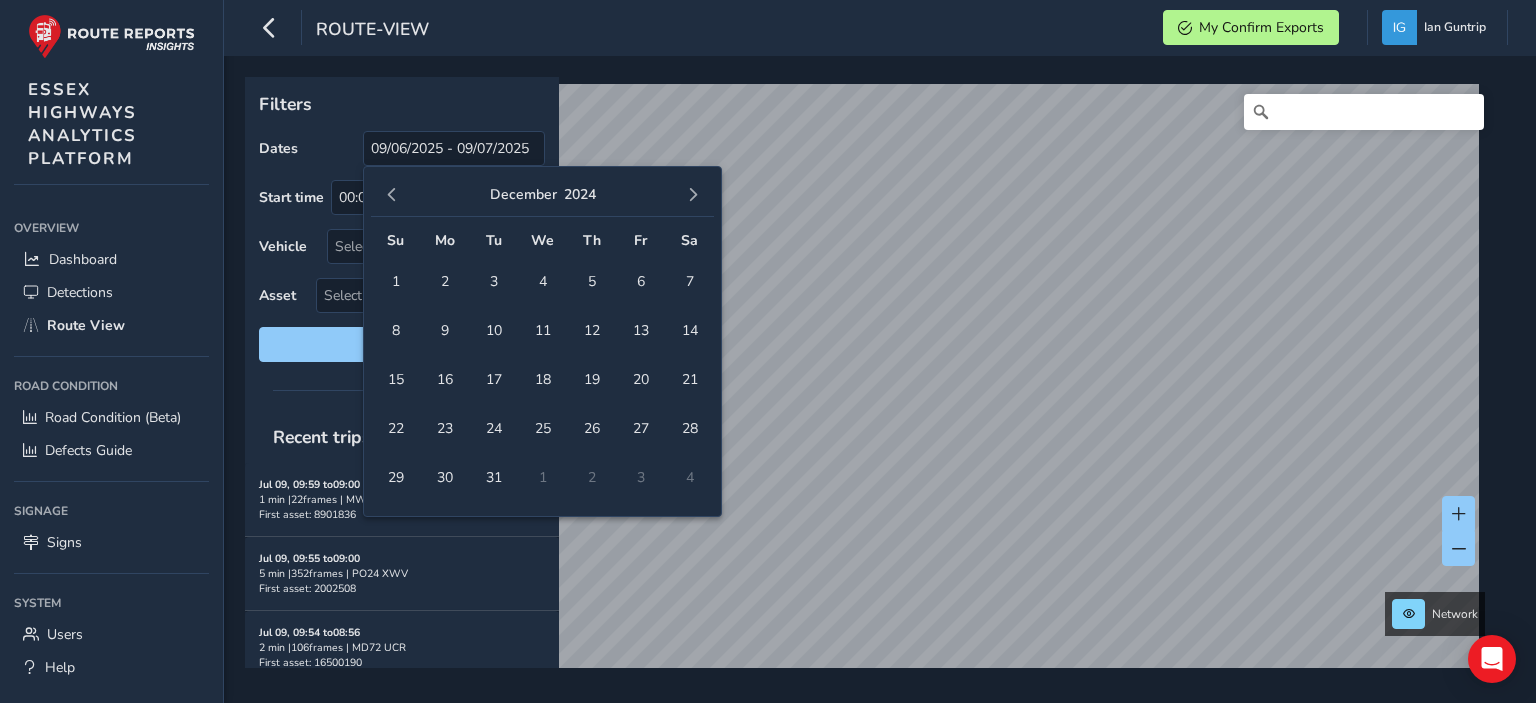 click at bounding box center [392, 195] 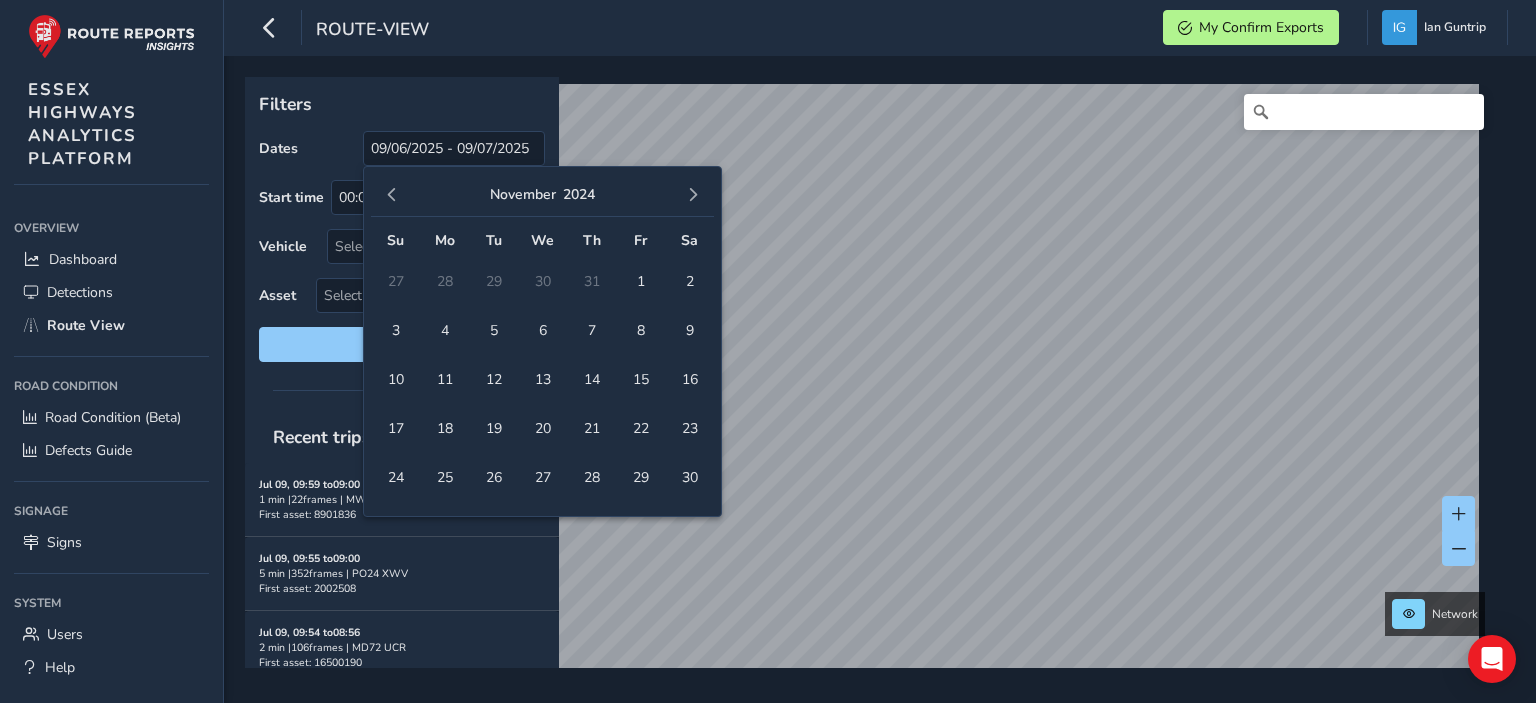 click at bounding box center [392, 195] 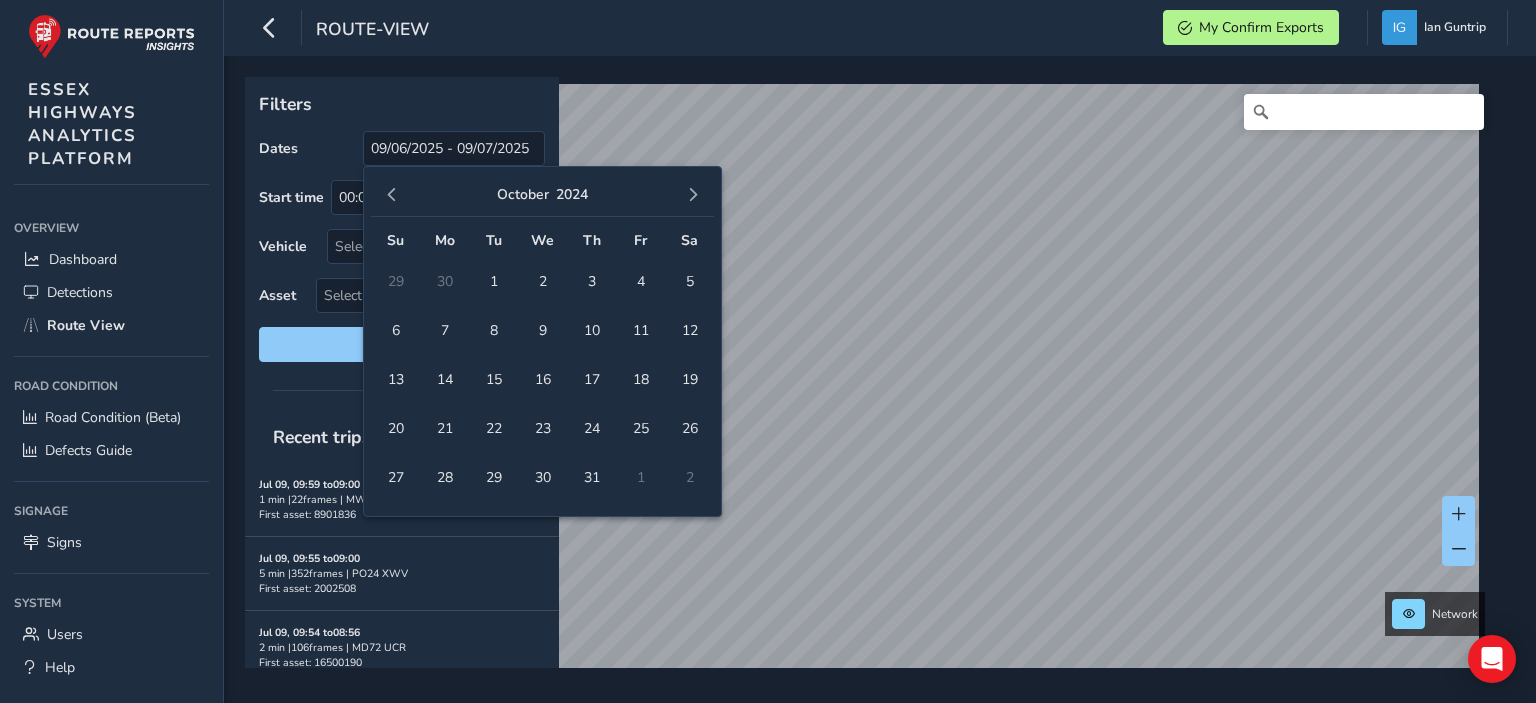 click at bounding box center [392, 195] 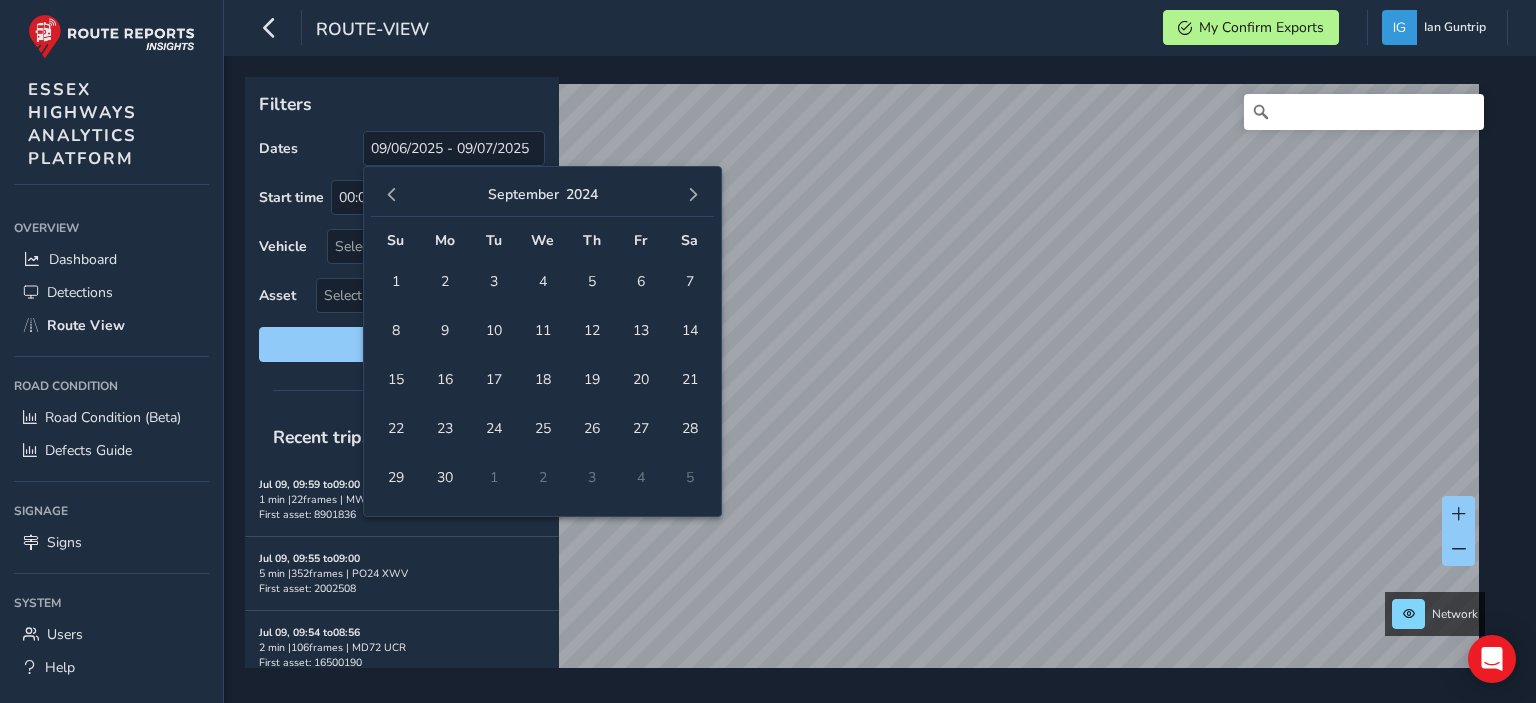 click at bounding box center (392, 195) 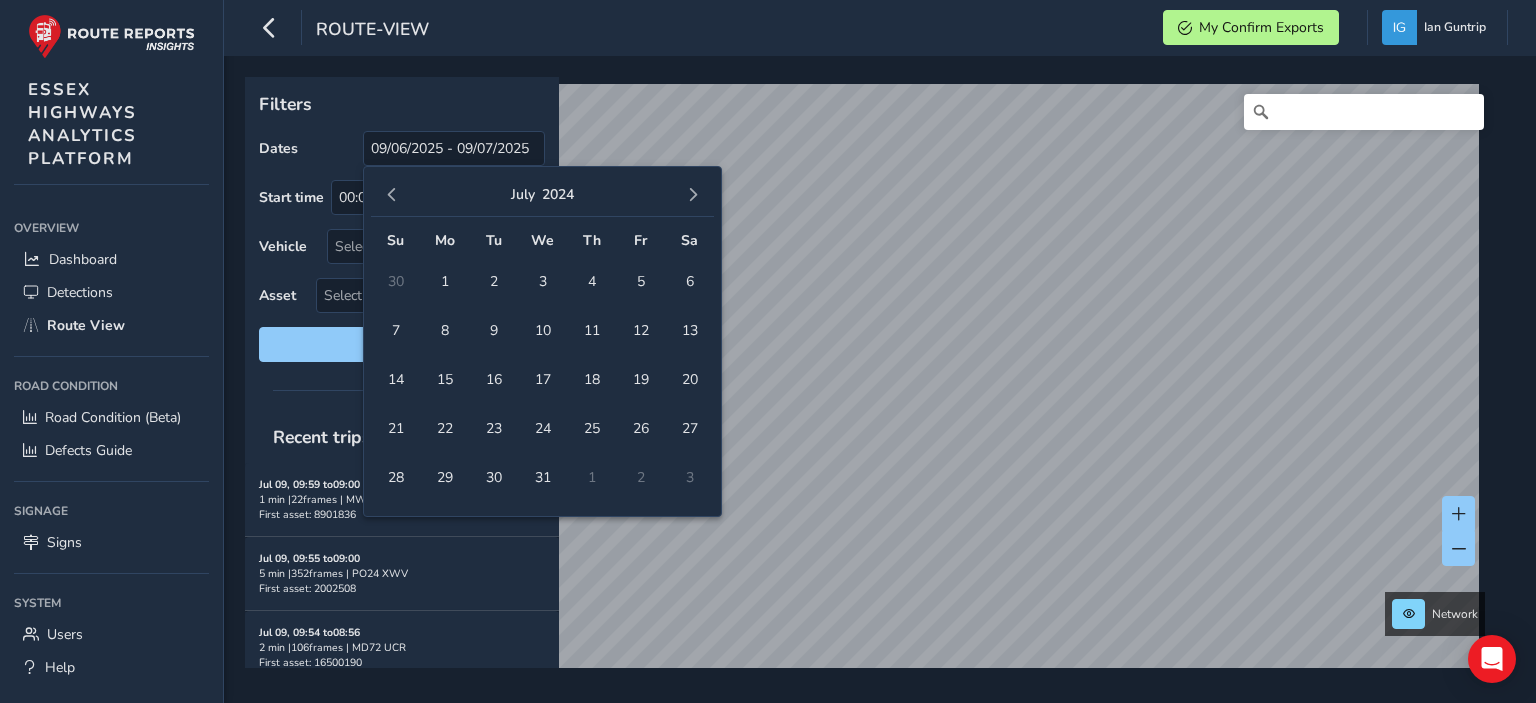 click at bounding box center (392, 195) 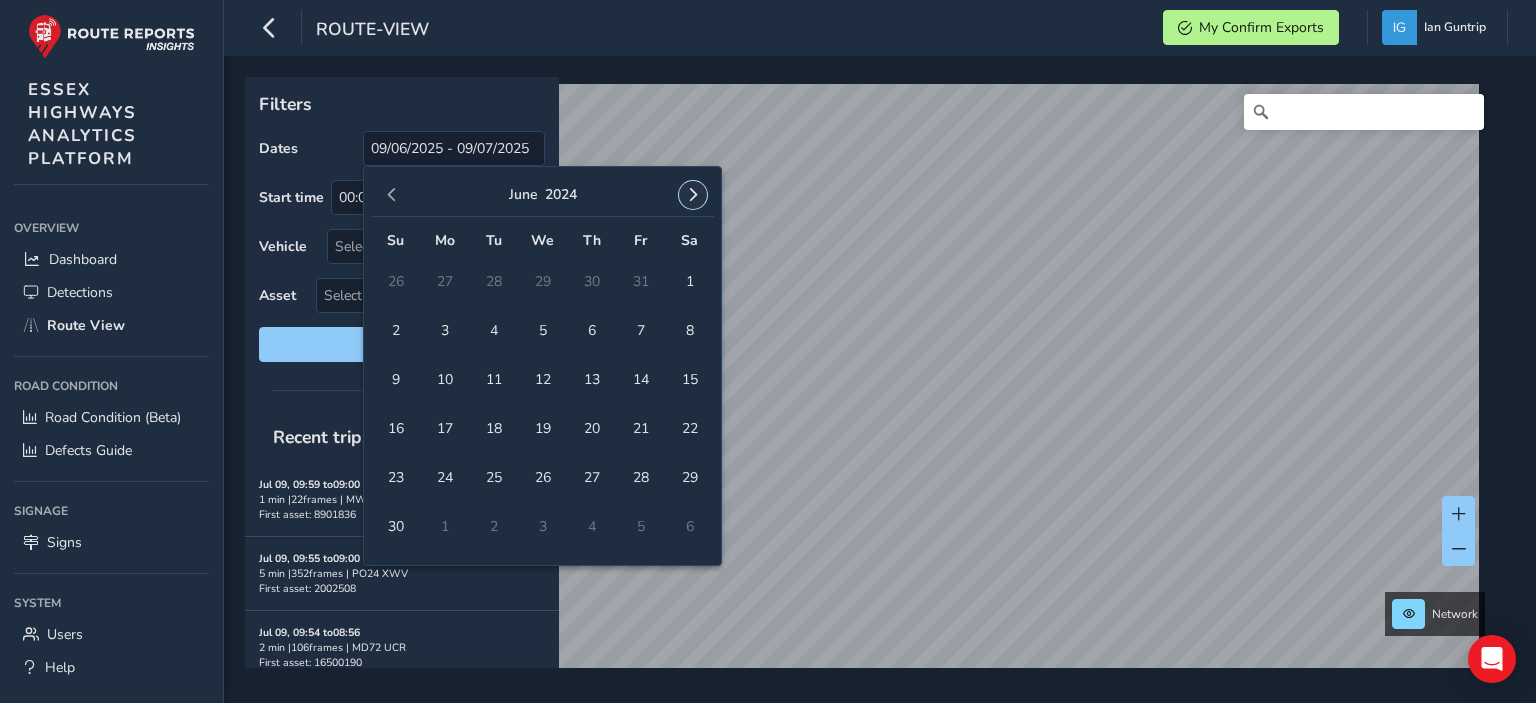 click at bounding box center [693, 195] 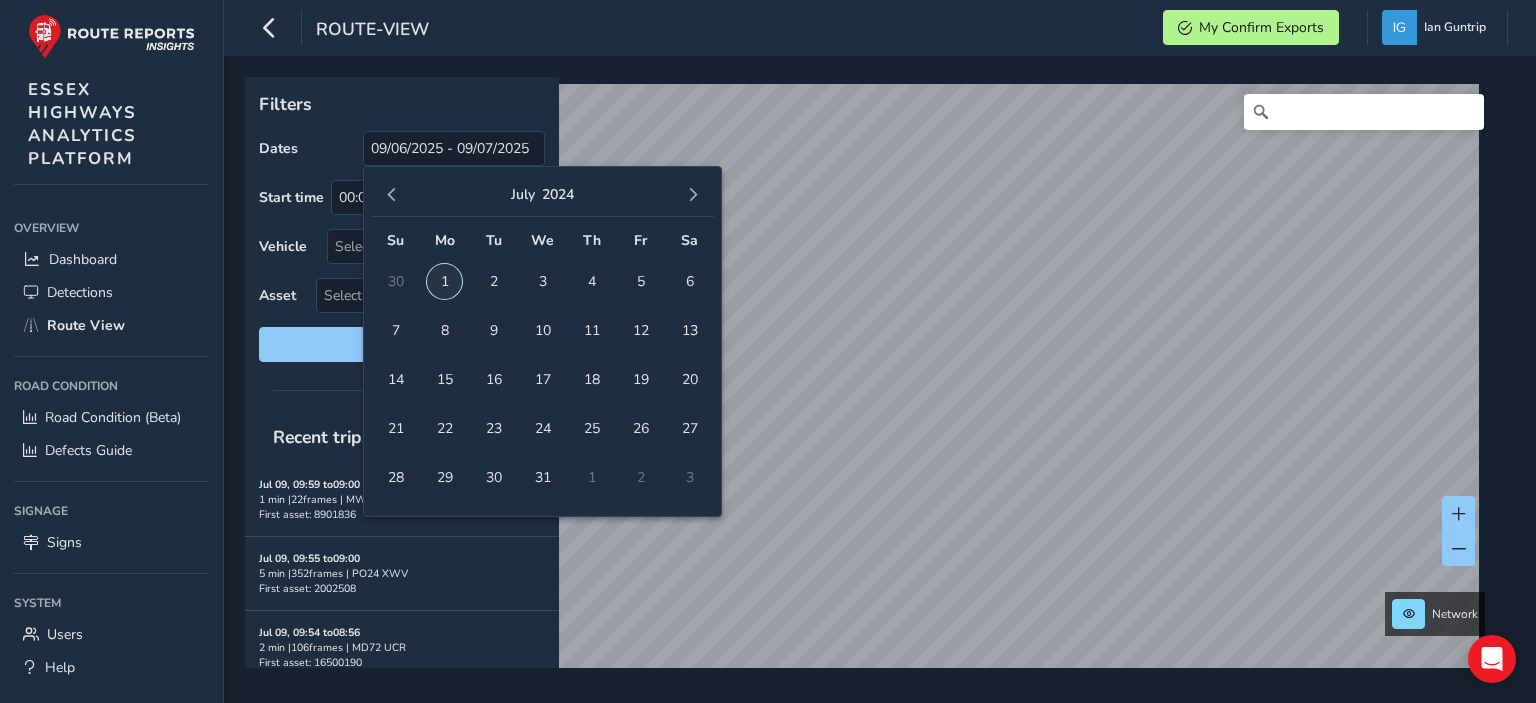 click on "1" at bounding box center (395, 281) 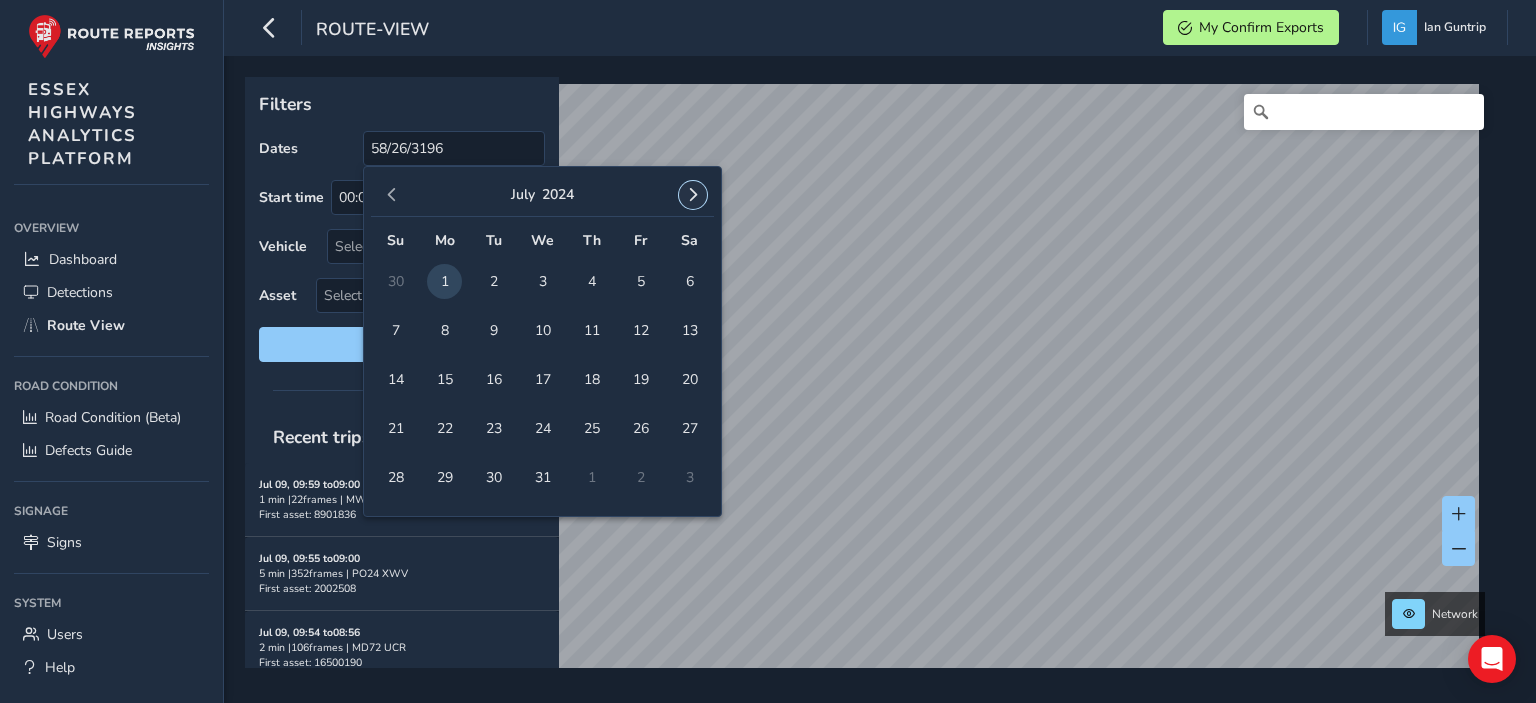 click at bounding box center (693, 195) 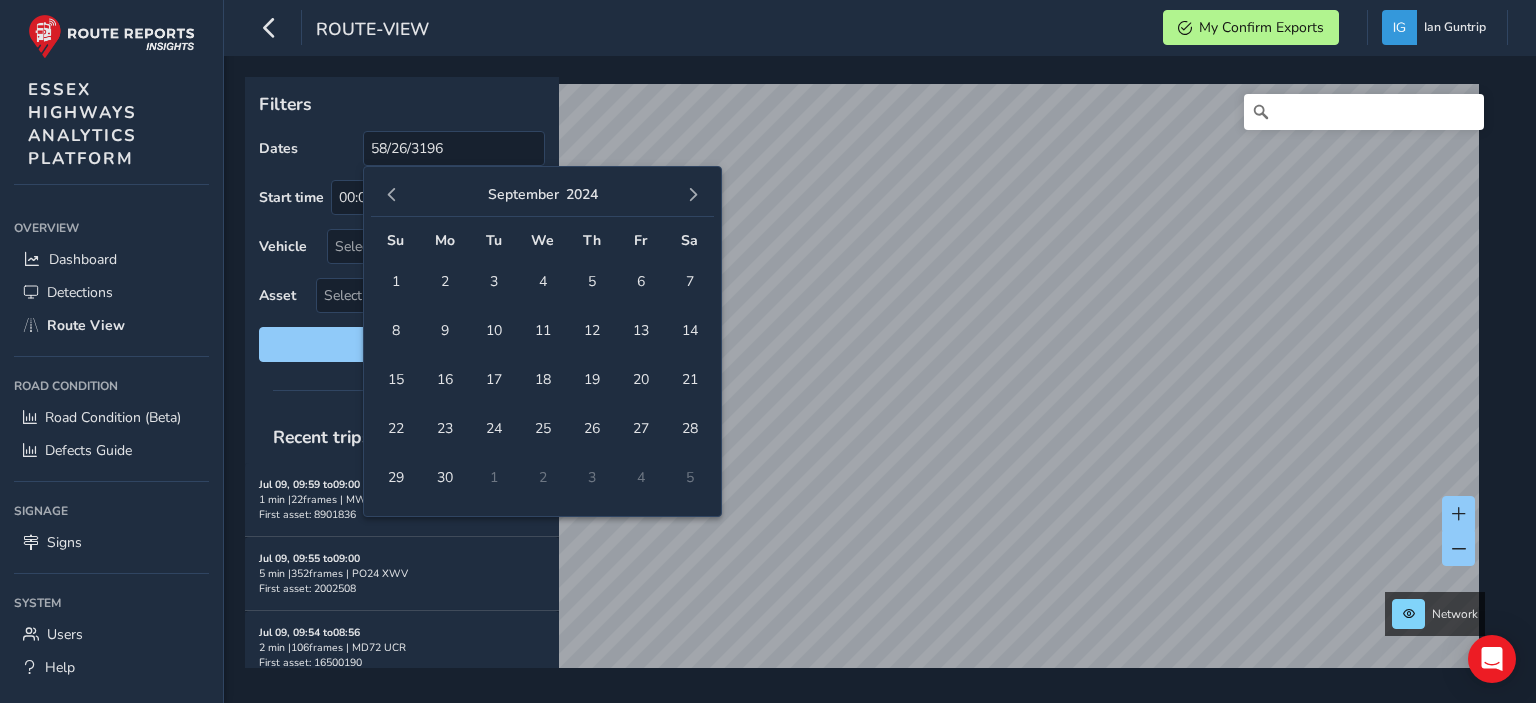 click at bounding box center [693, 195] 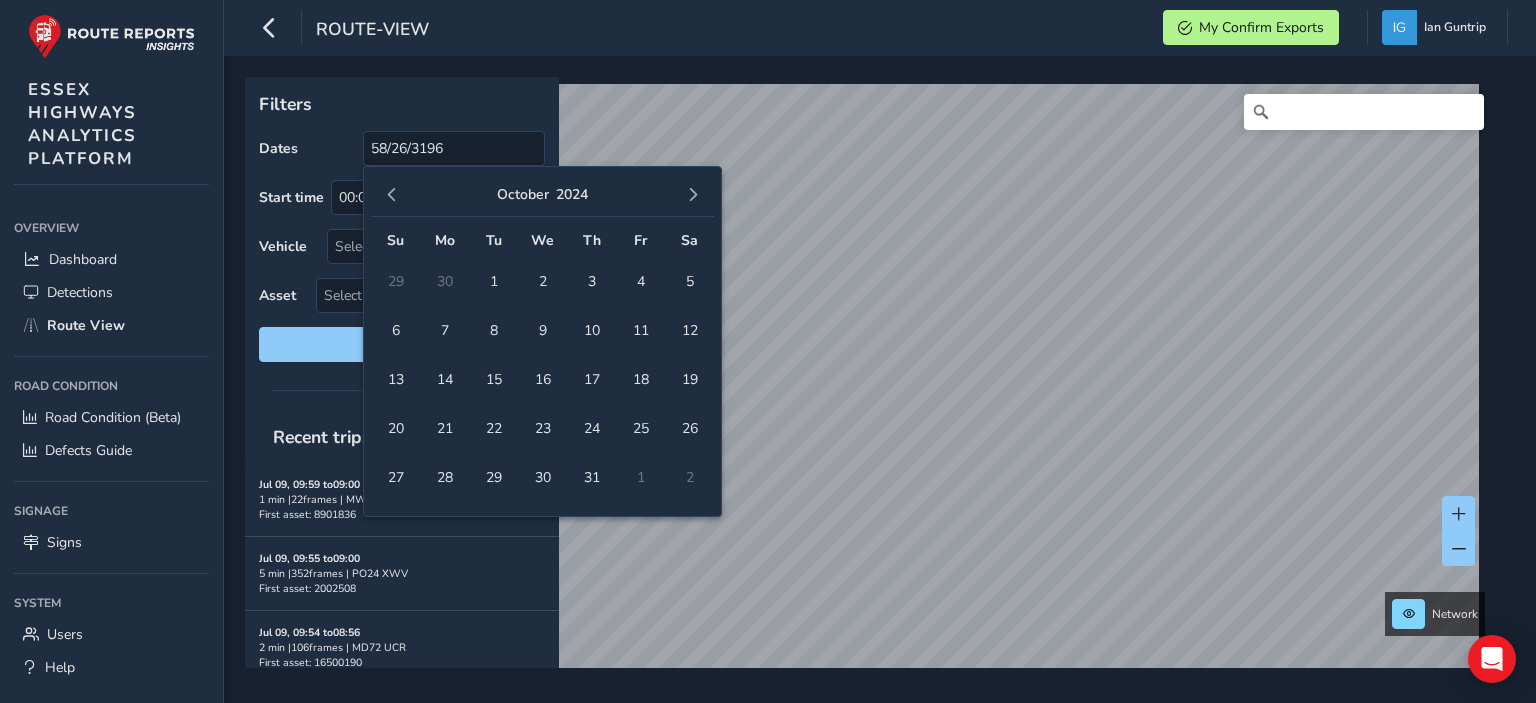 click at bounding box center [693, 195] 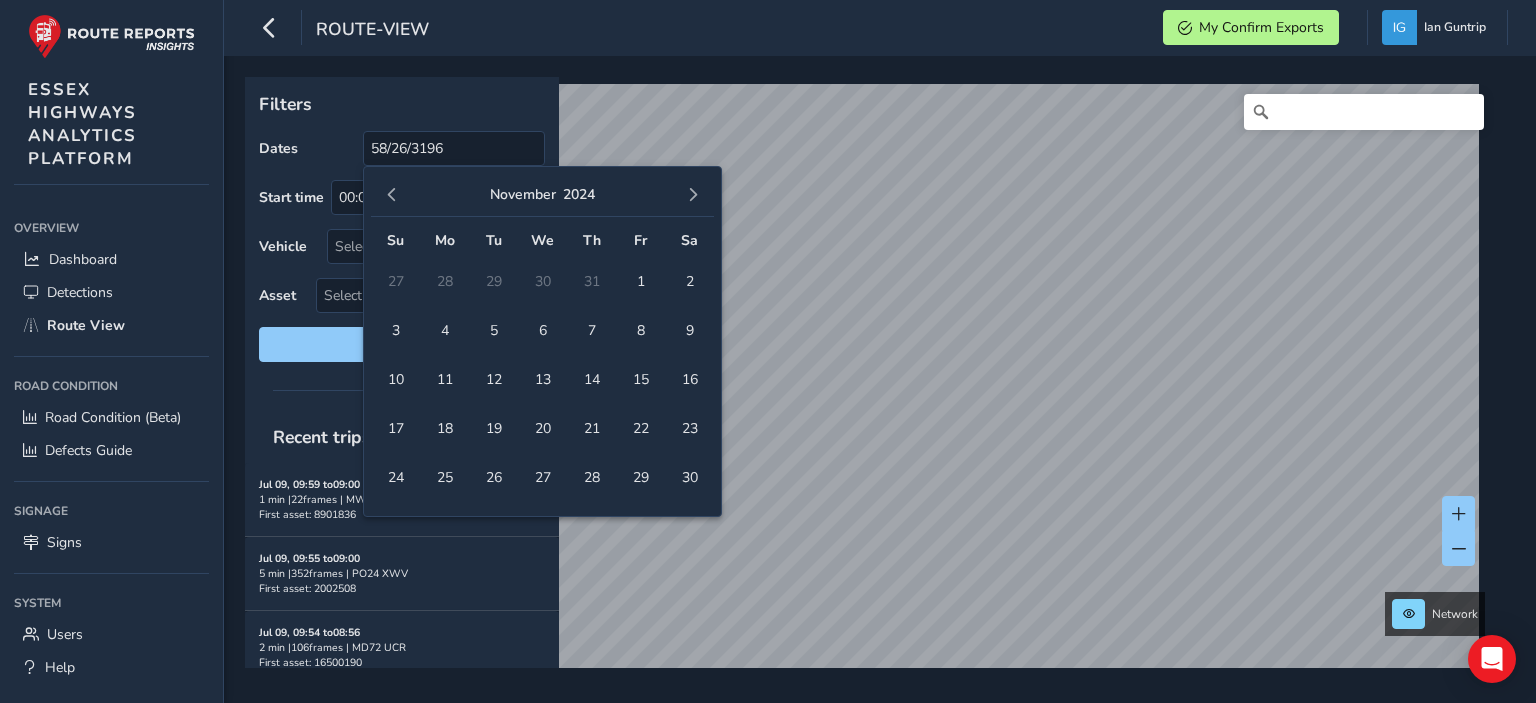 click at bounding box center (693, 195) 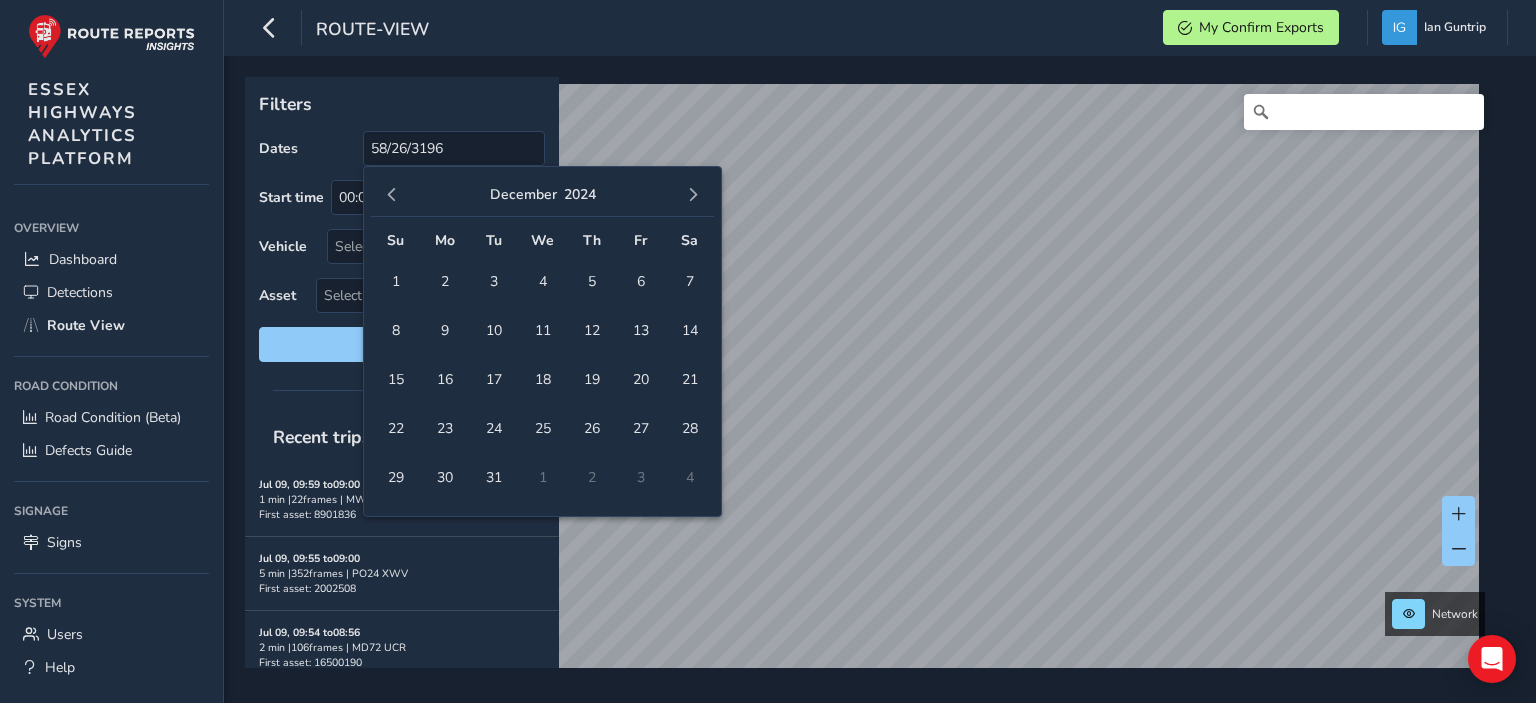 click at bounding box center [693, 195] 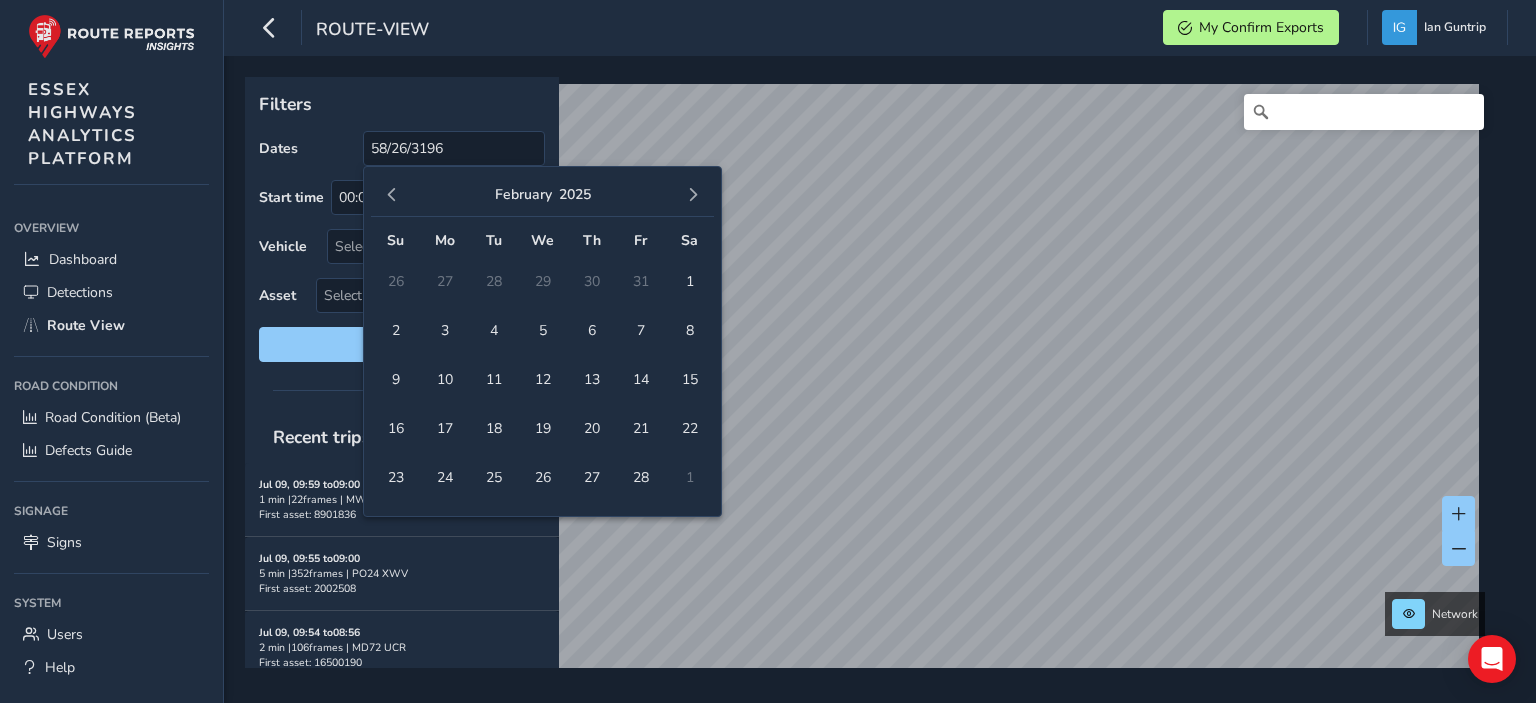 click at bounding box center (693, 195) 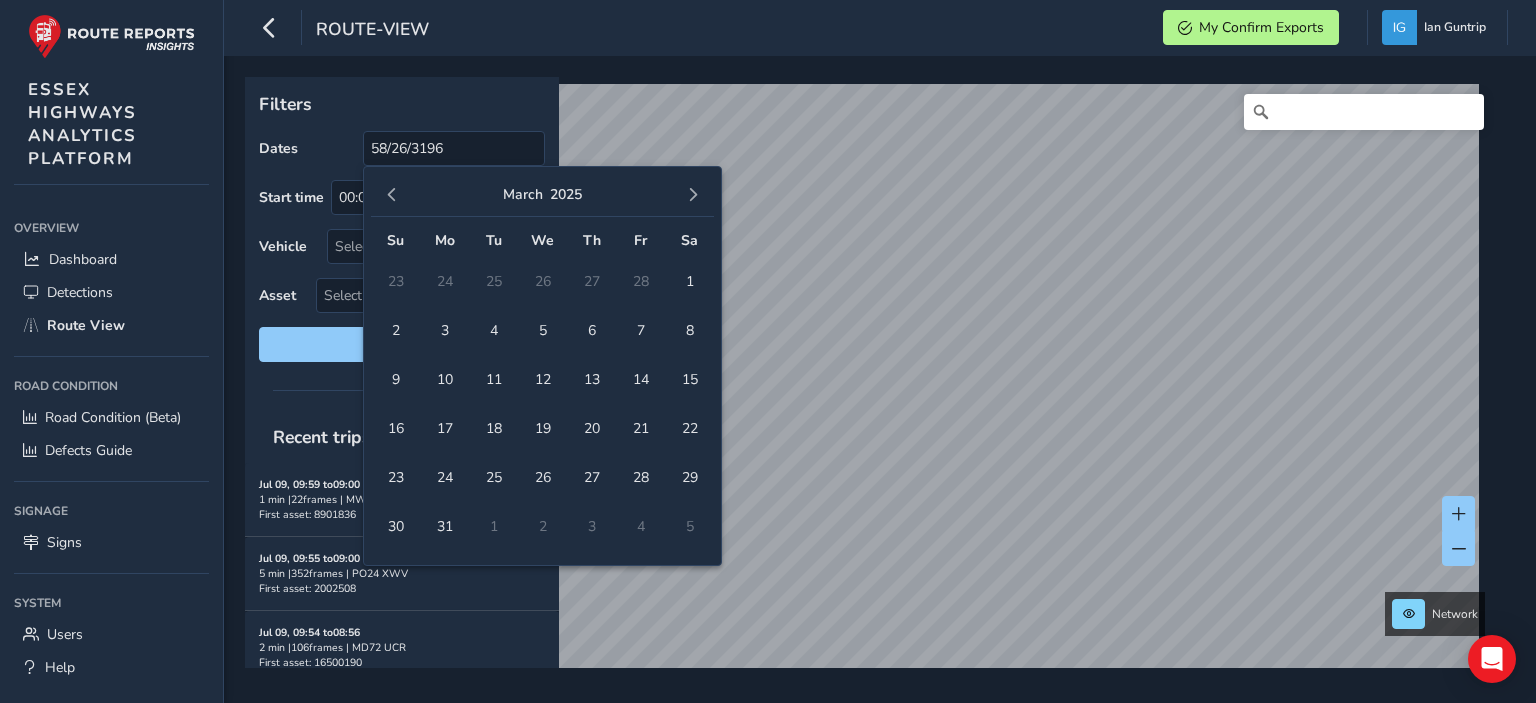 click at bounding box center [693, 195] 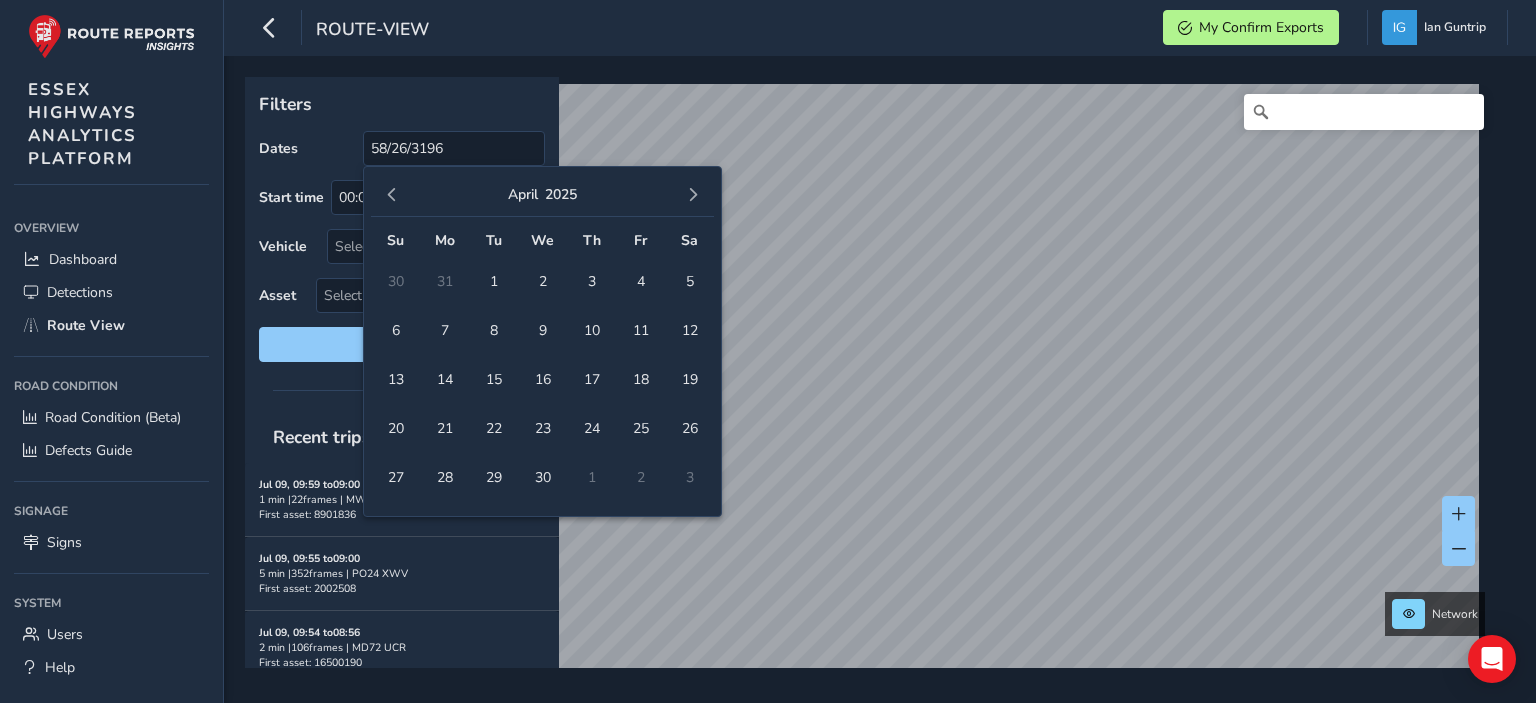 click at bounding box center (693, 195) 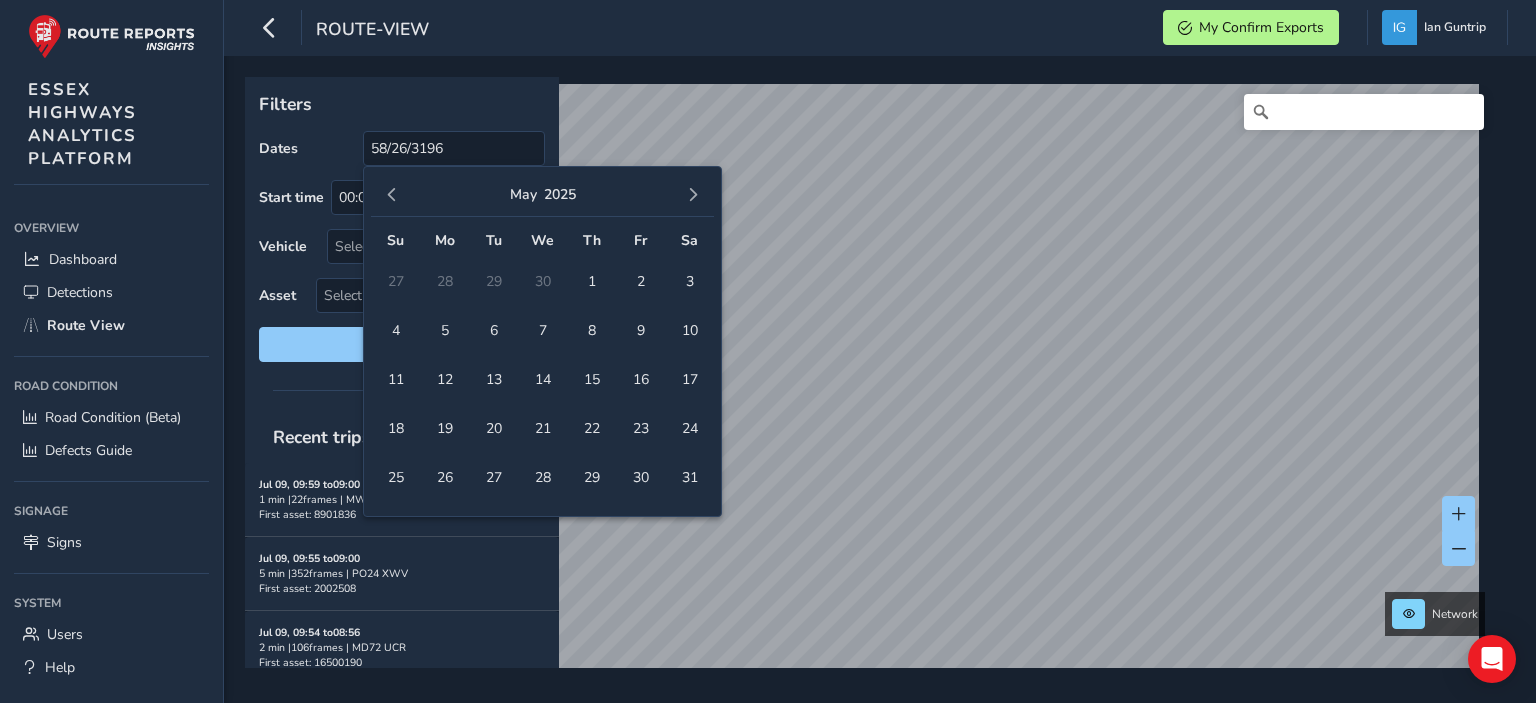 click at bounding box center [693, 195] 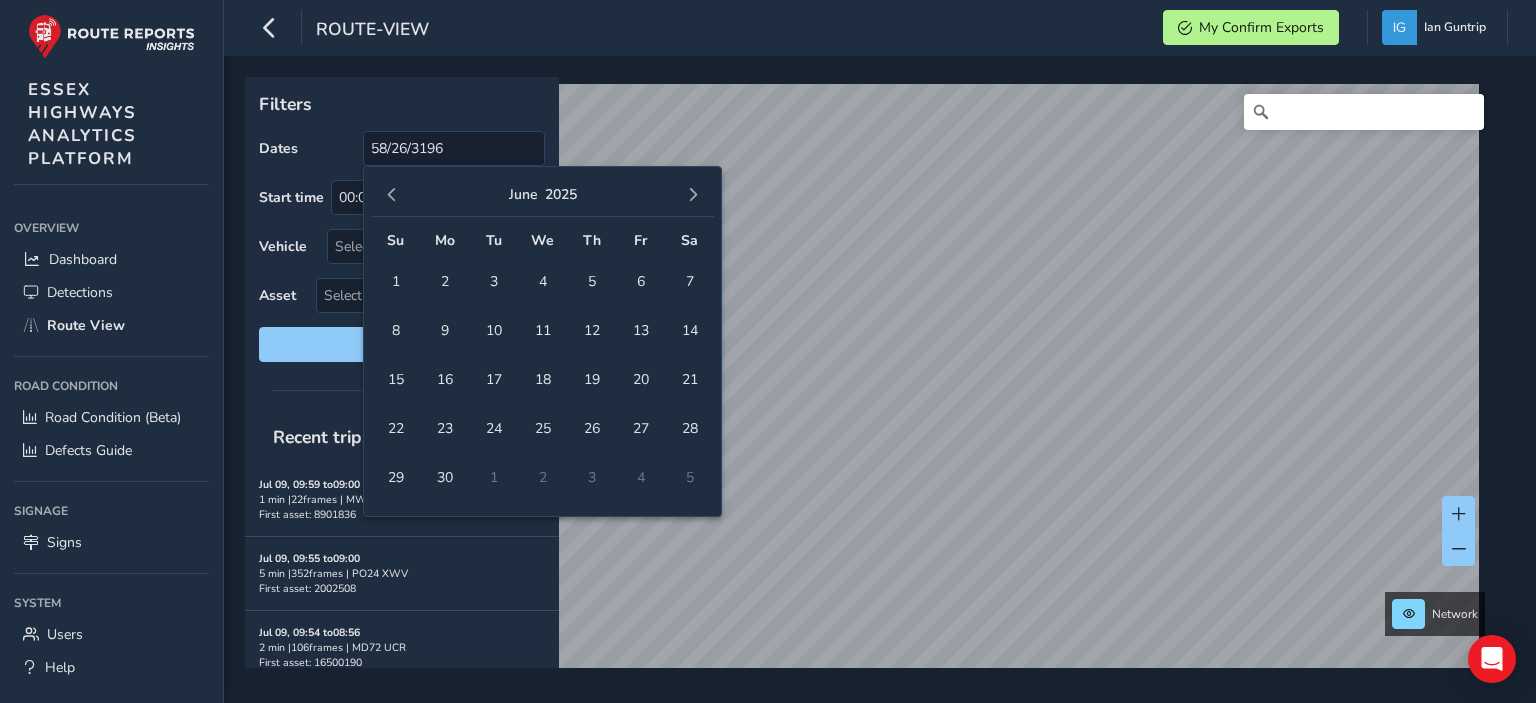 click at bounding box center [693, 195] 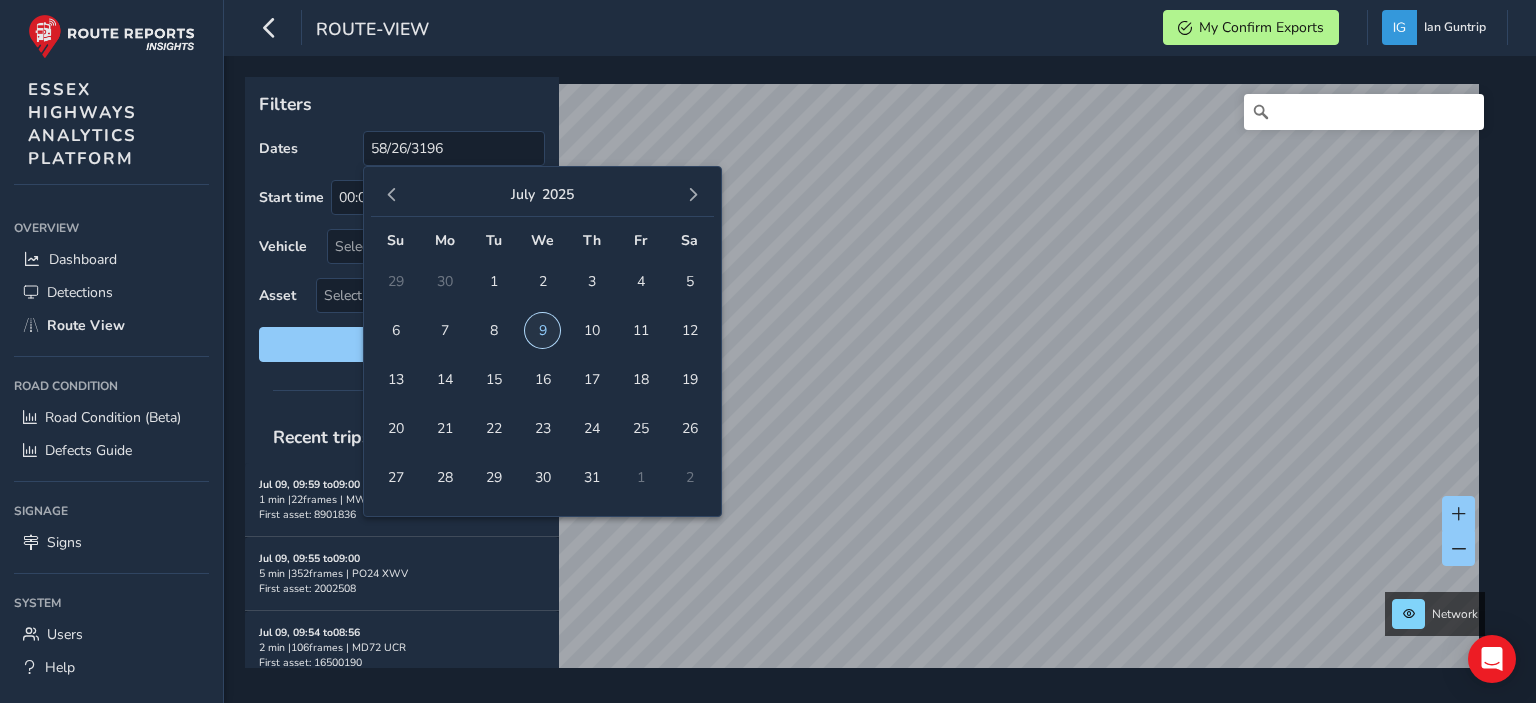 click on "9" at bounding box center [542, 330] 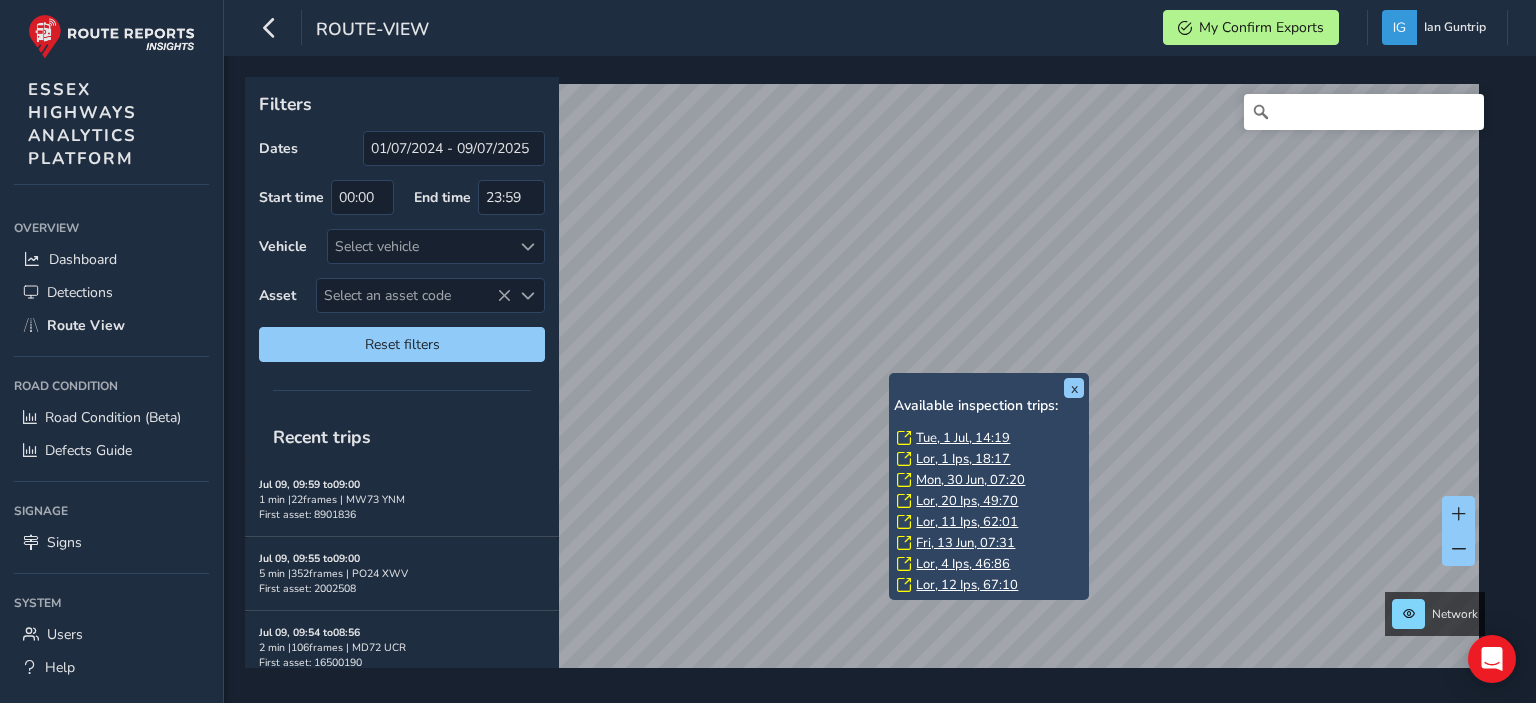 click on "Tue, 1 Jul, 14:19" at bounding box center [963, 438] 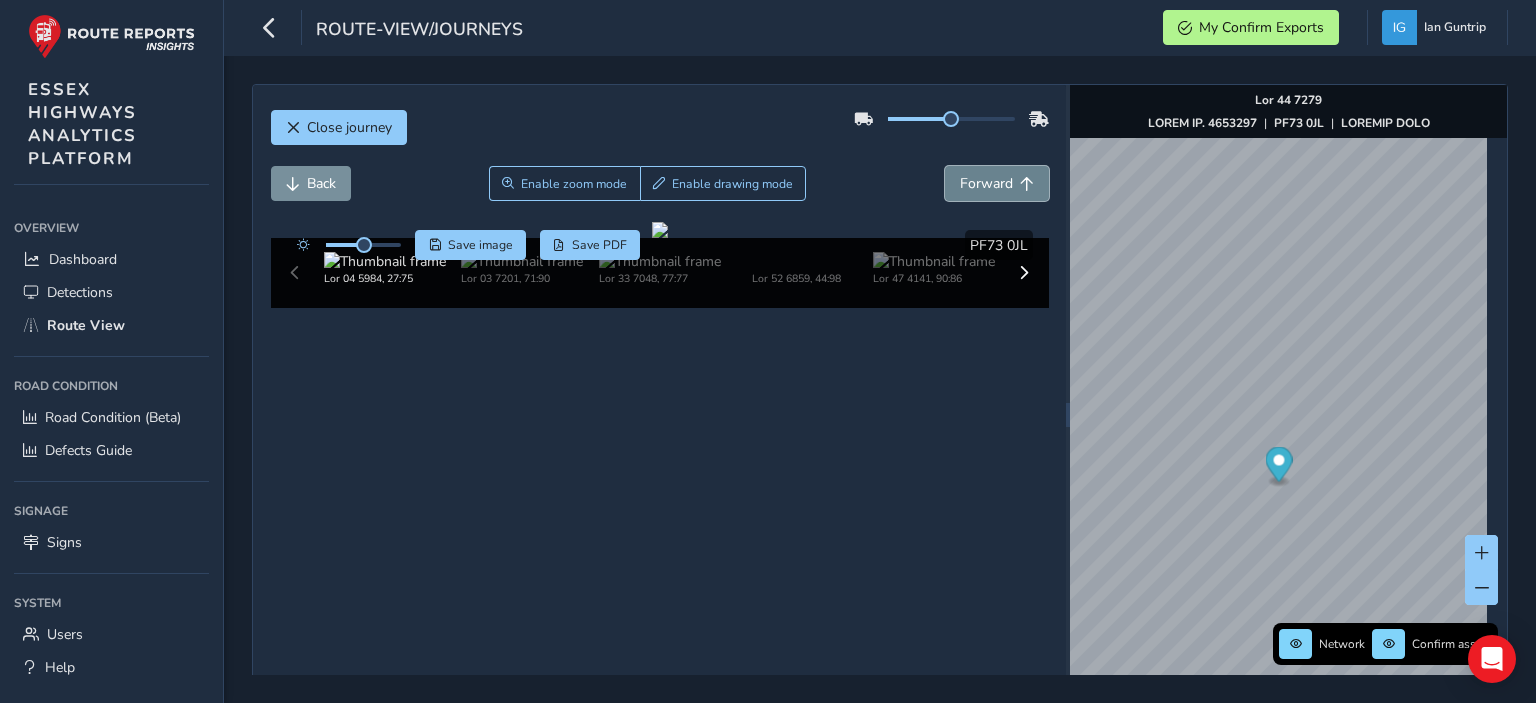 click on "Forward" at bounding box center [986, 183] 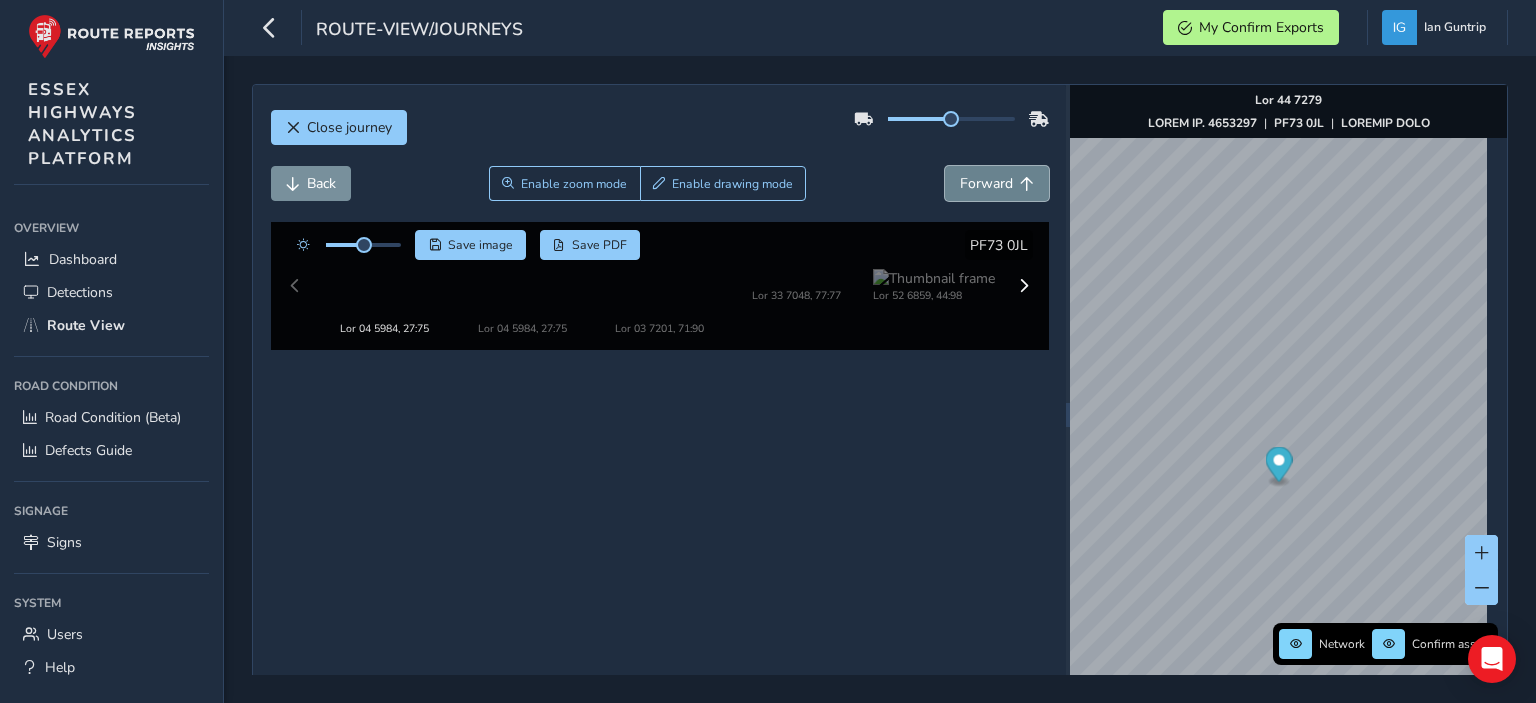 click on "Forward" at bounding box center [986, 183] 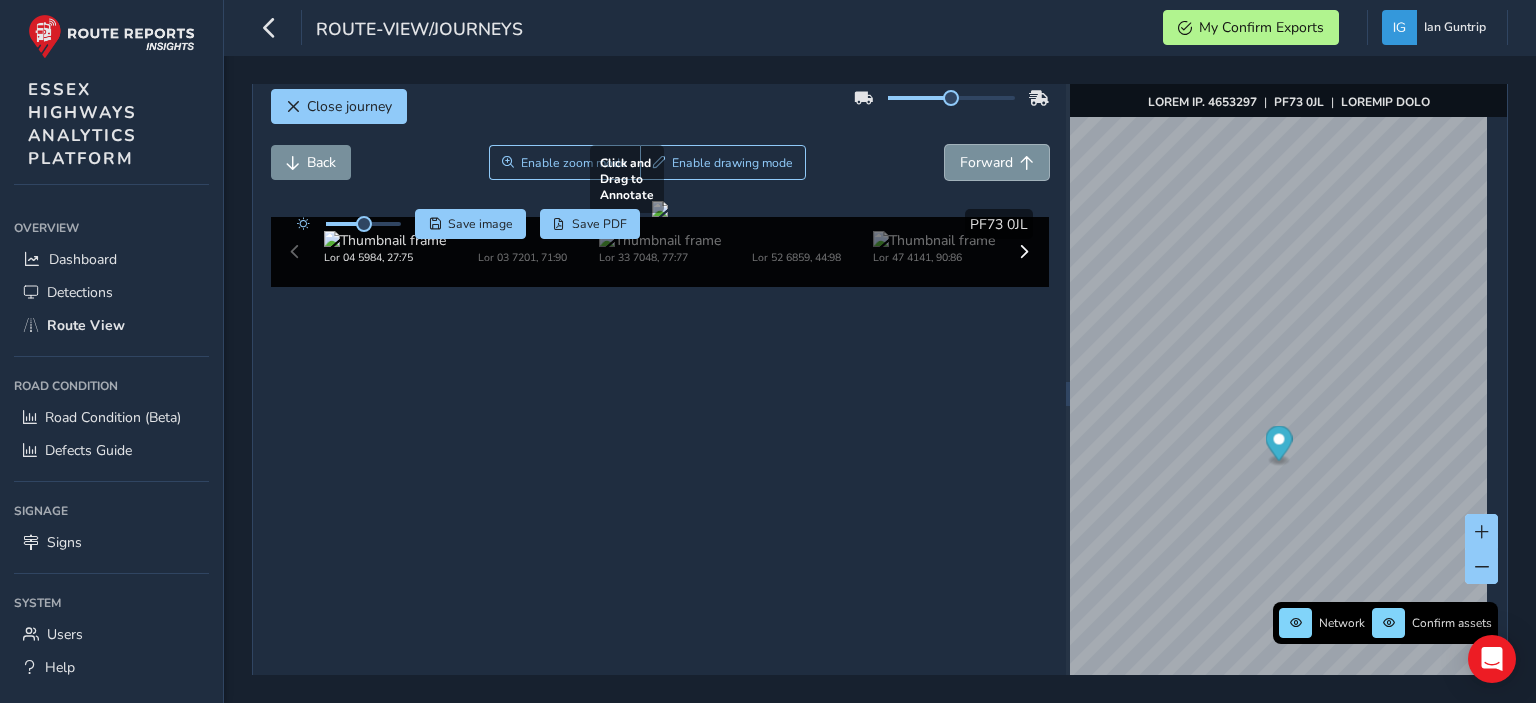 scroll, scrollTop: 33, scrollLeft: 0, axis: vertical 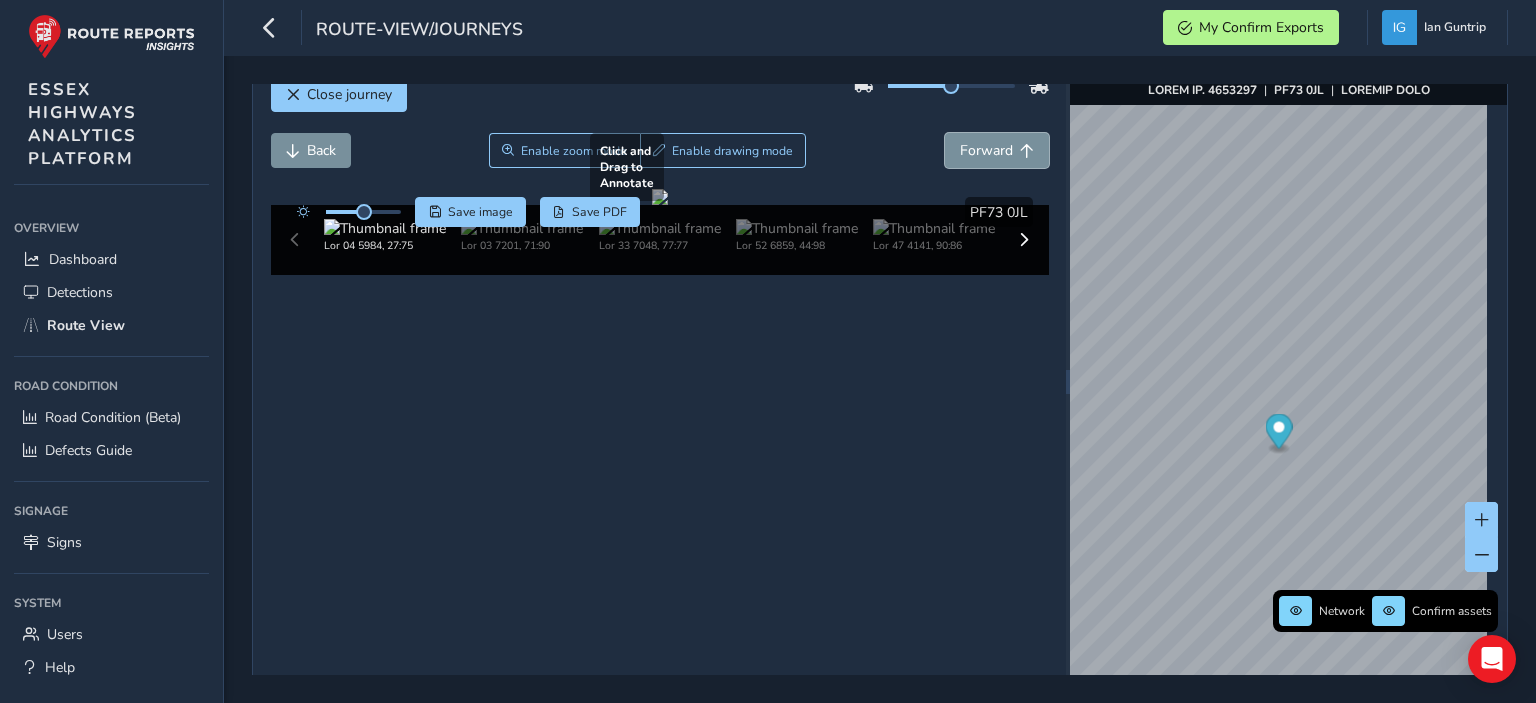 type 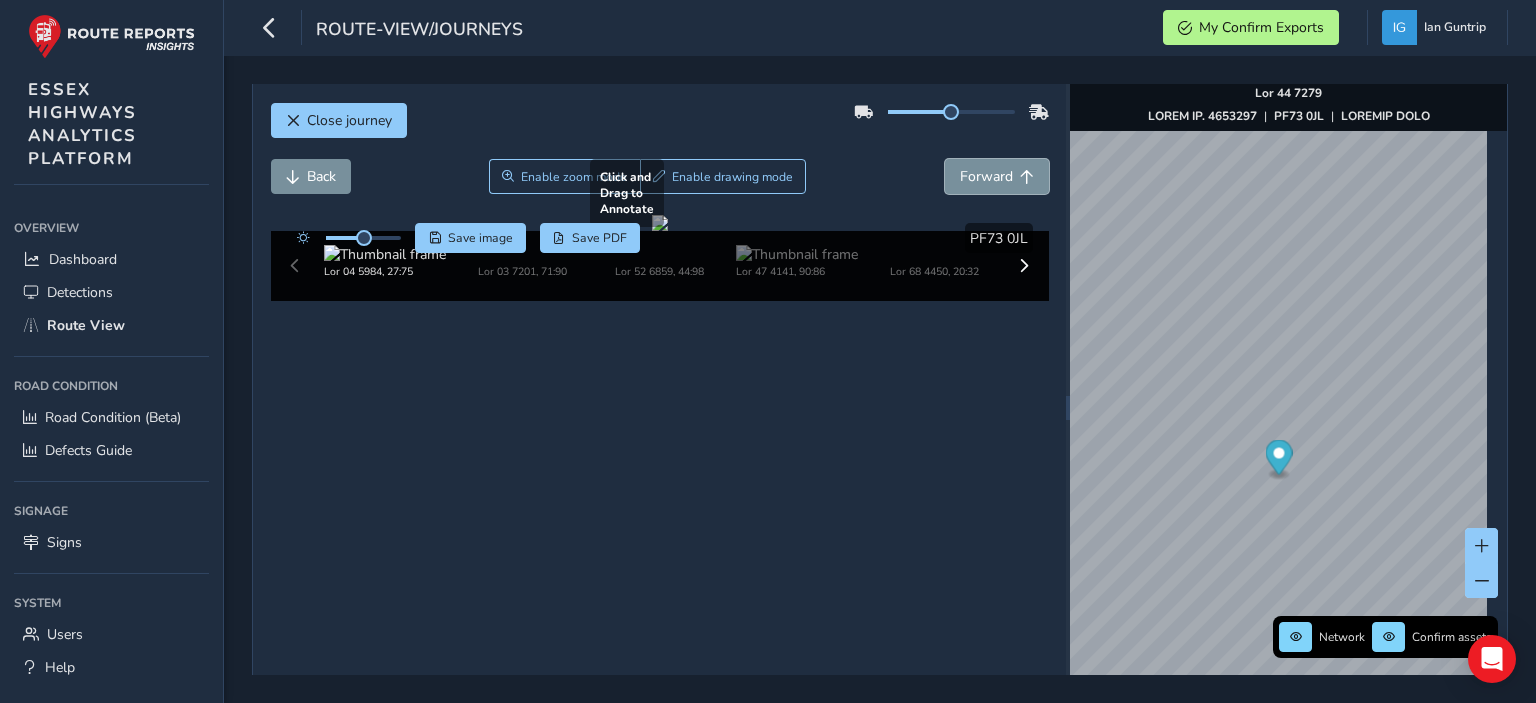 scroll, scrollTop: 0, scrollLeft: 0, axis: both 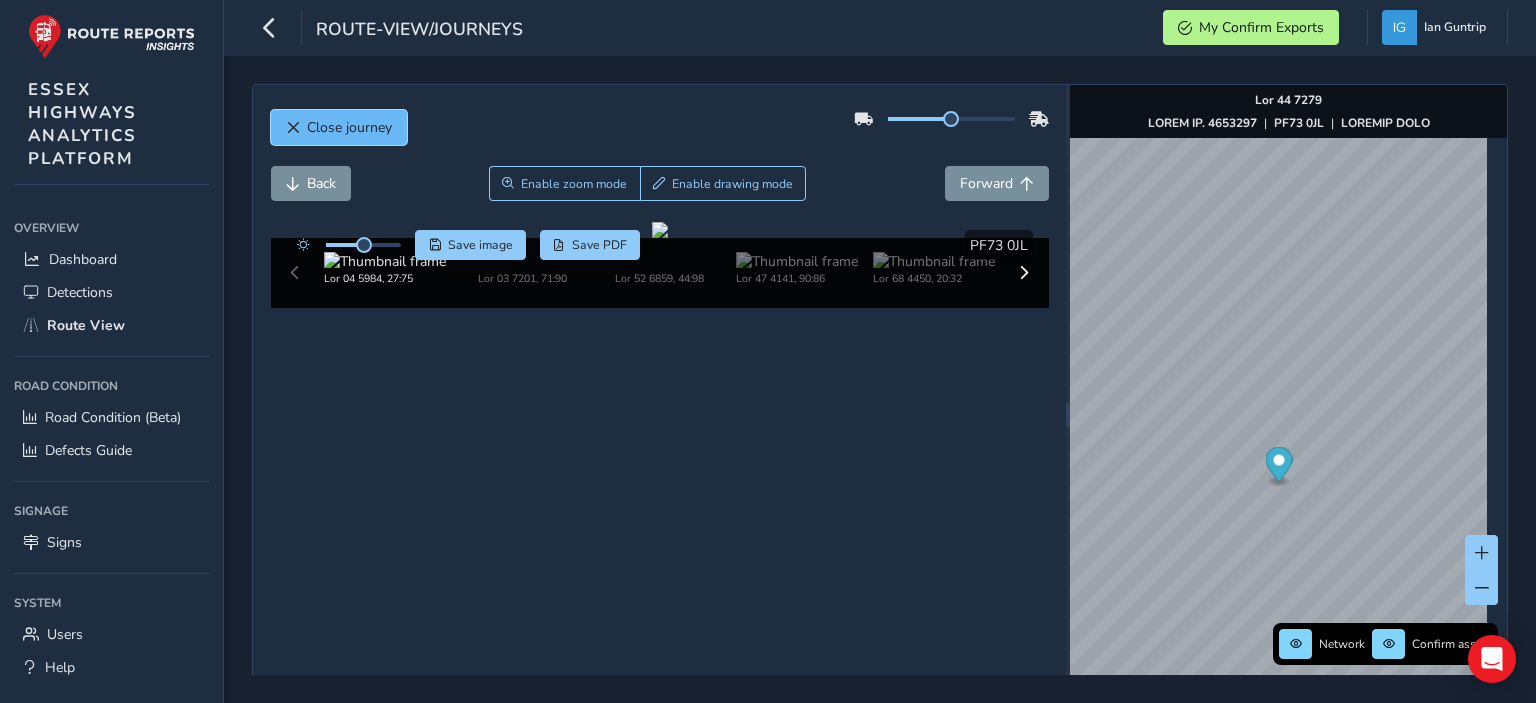 click on "Close journey" at bounding box center (349, 127) 